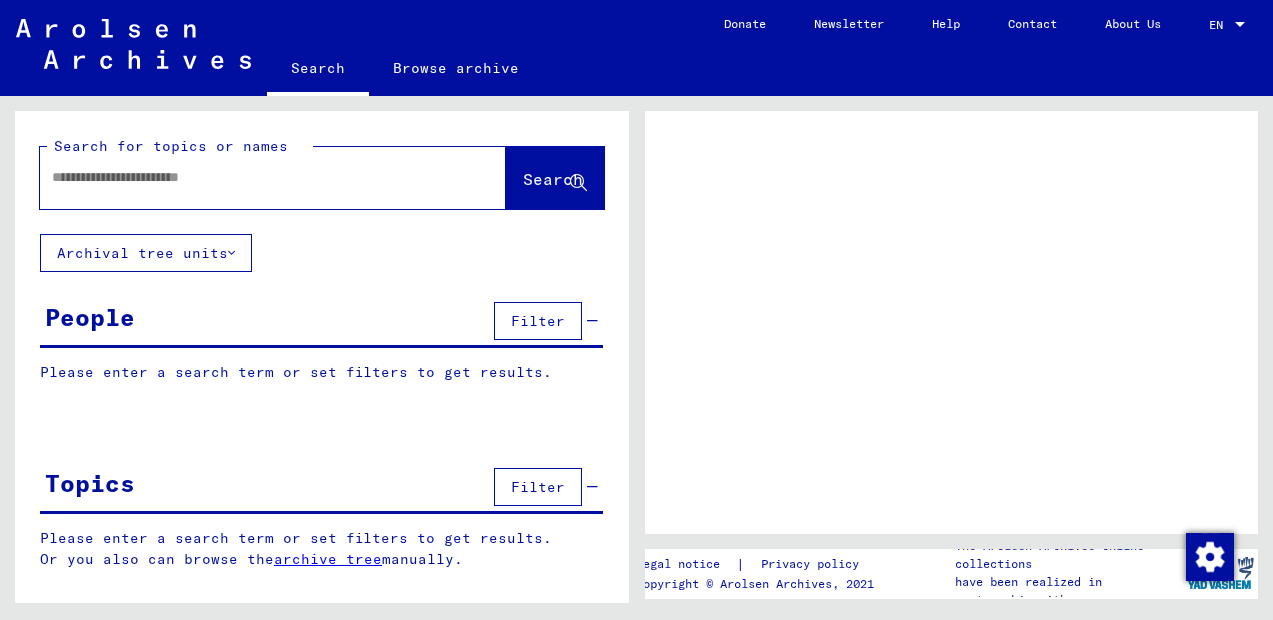 scroll, scrollTop: 0, scrollLeft: 0, axis: both 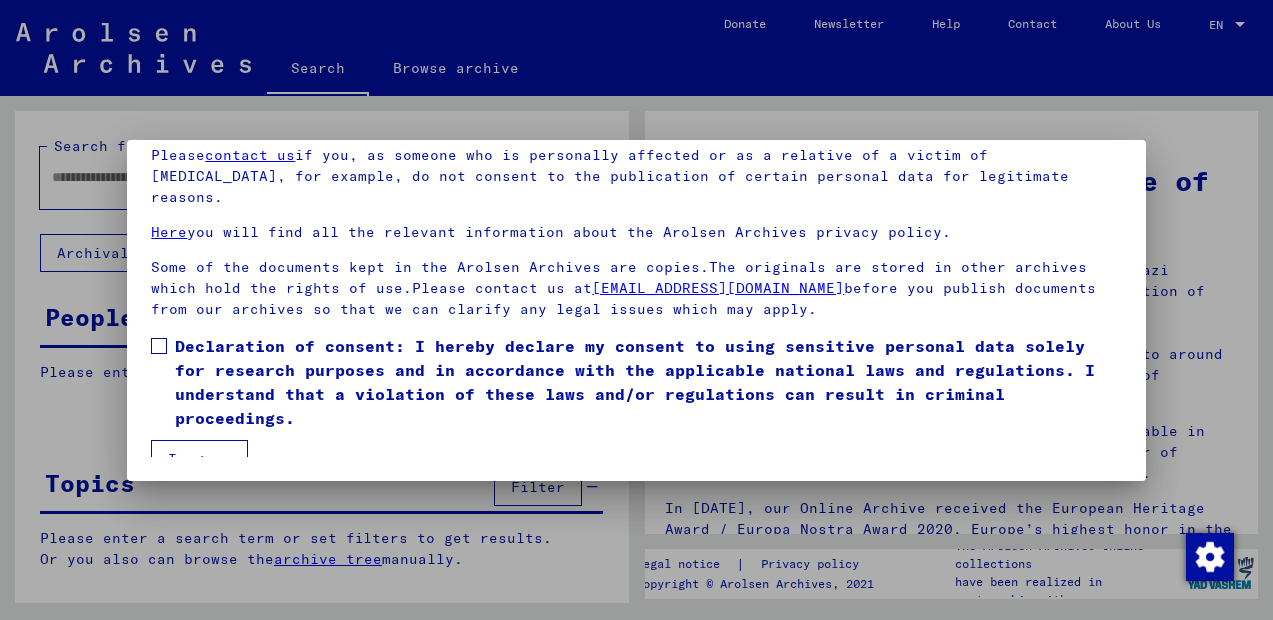 click at bounding box center (159, 346) 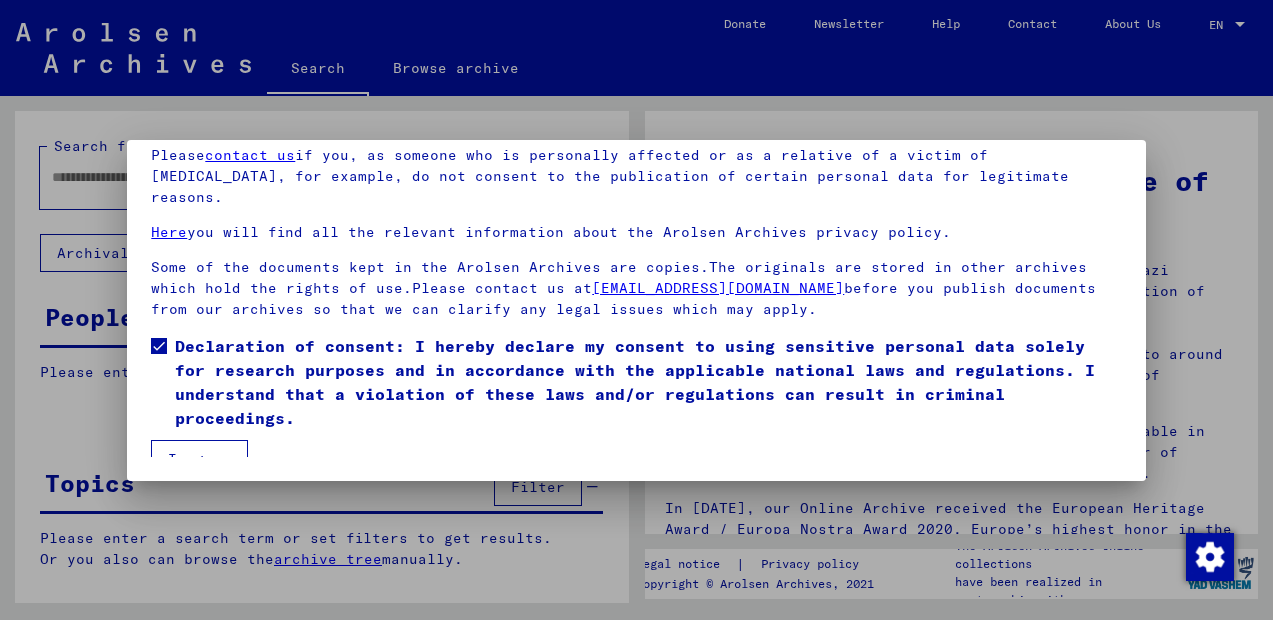 click on "I agree" at bounding box center [199, 459] 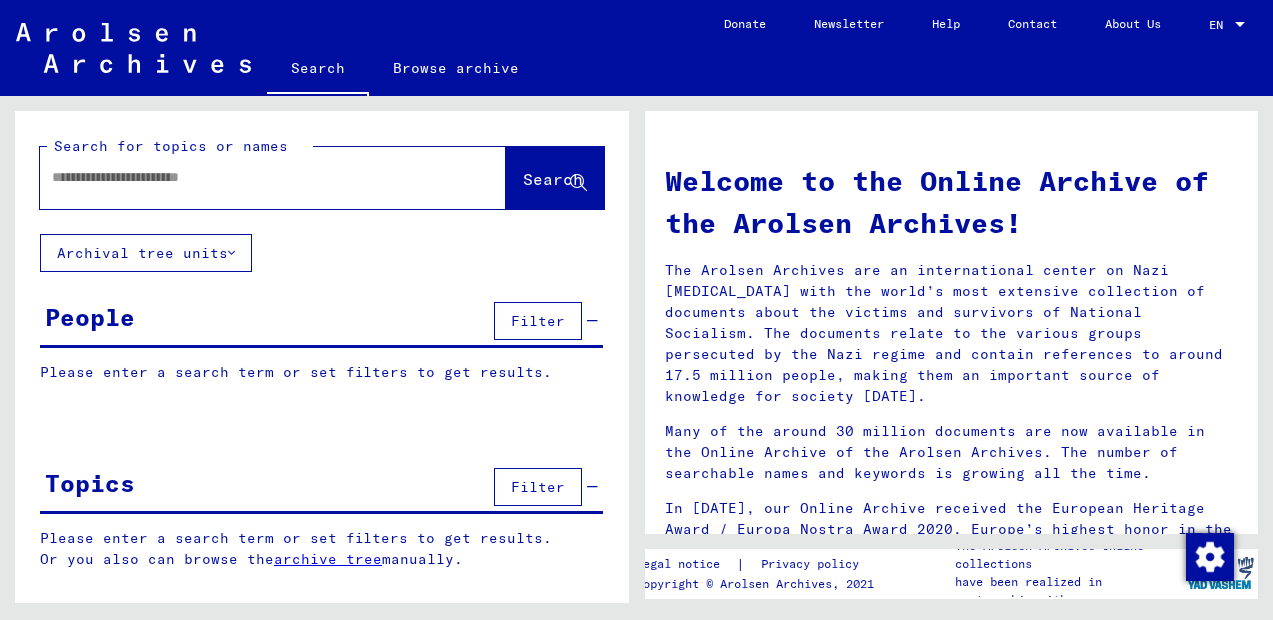 click at bounding box center (249, 177) 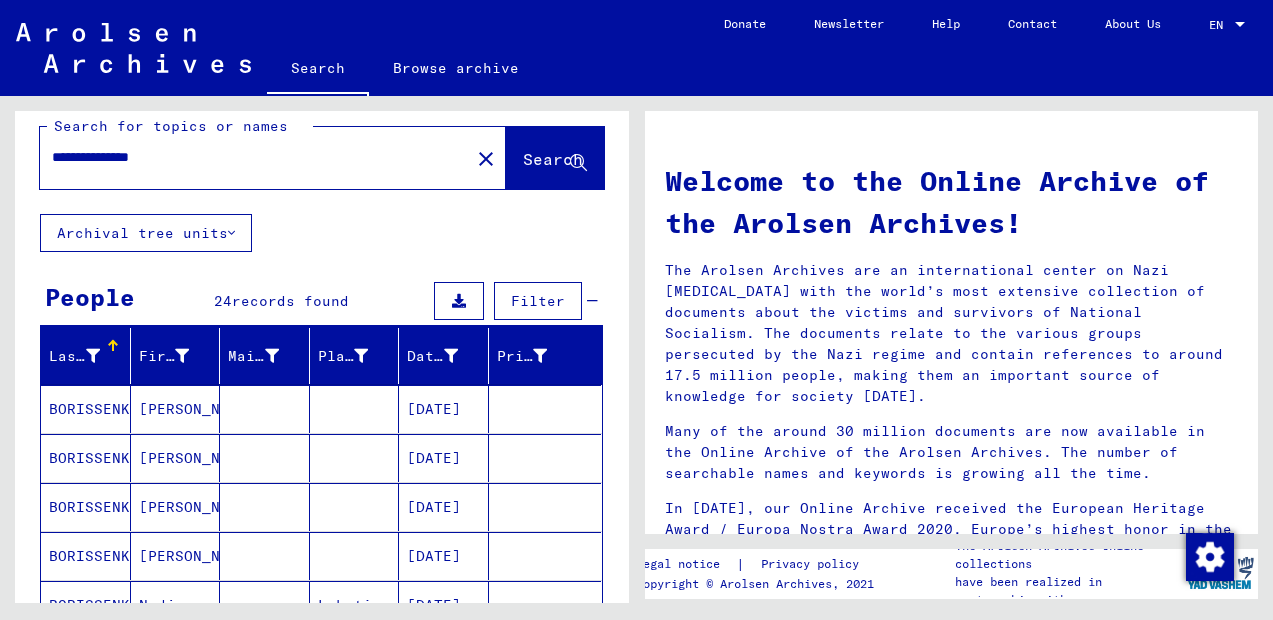 scroll, scrollTop: 202, scrollLeft: 0, axis: vertical 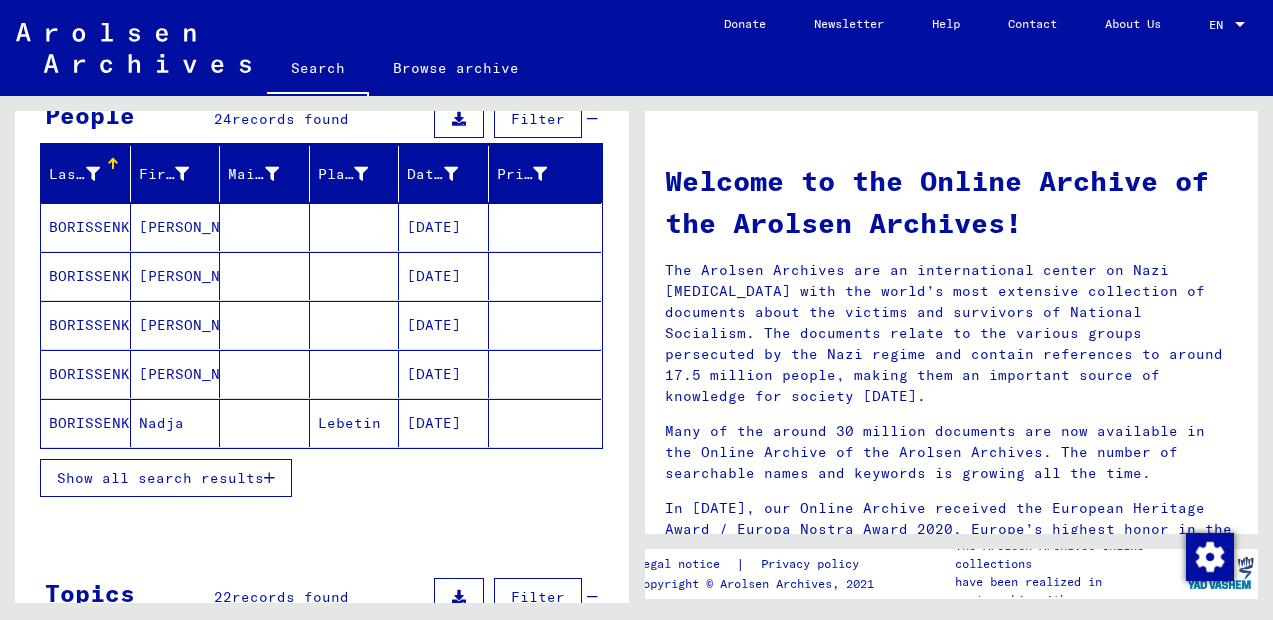 click on "Show all search results" at bounding box center [166, 478] 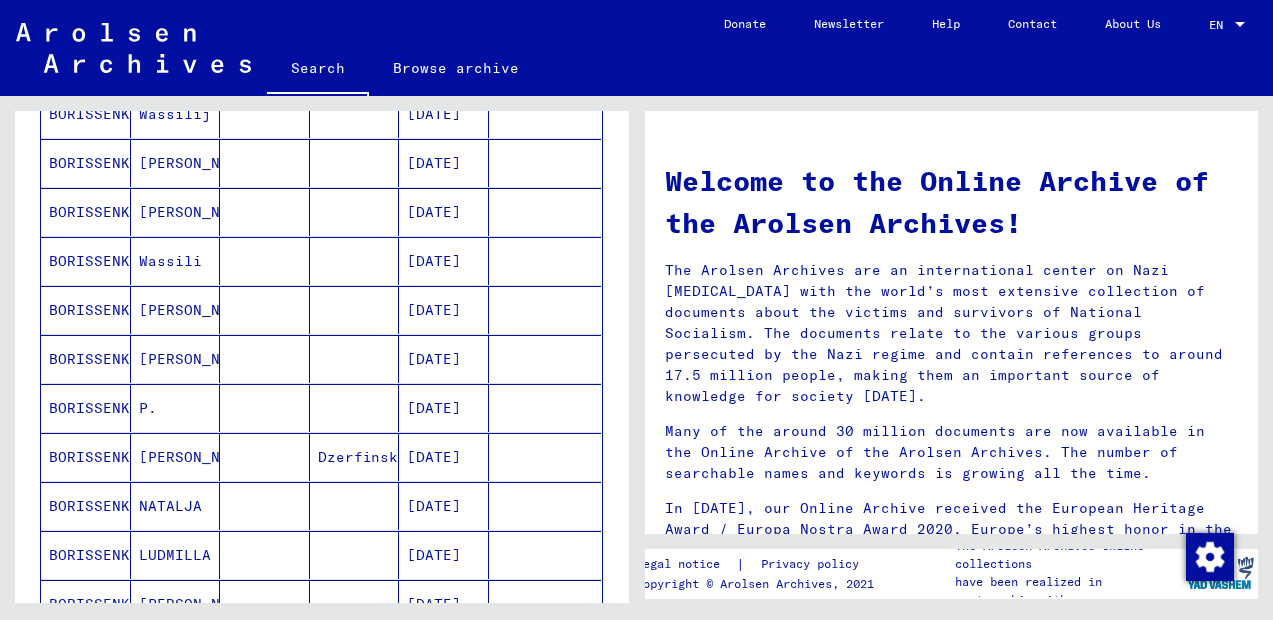 scroll, scrollTop: 1005, scrollLeft: 0, axis: vertical 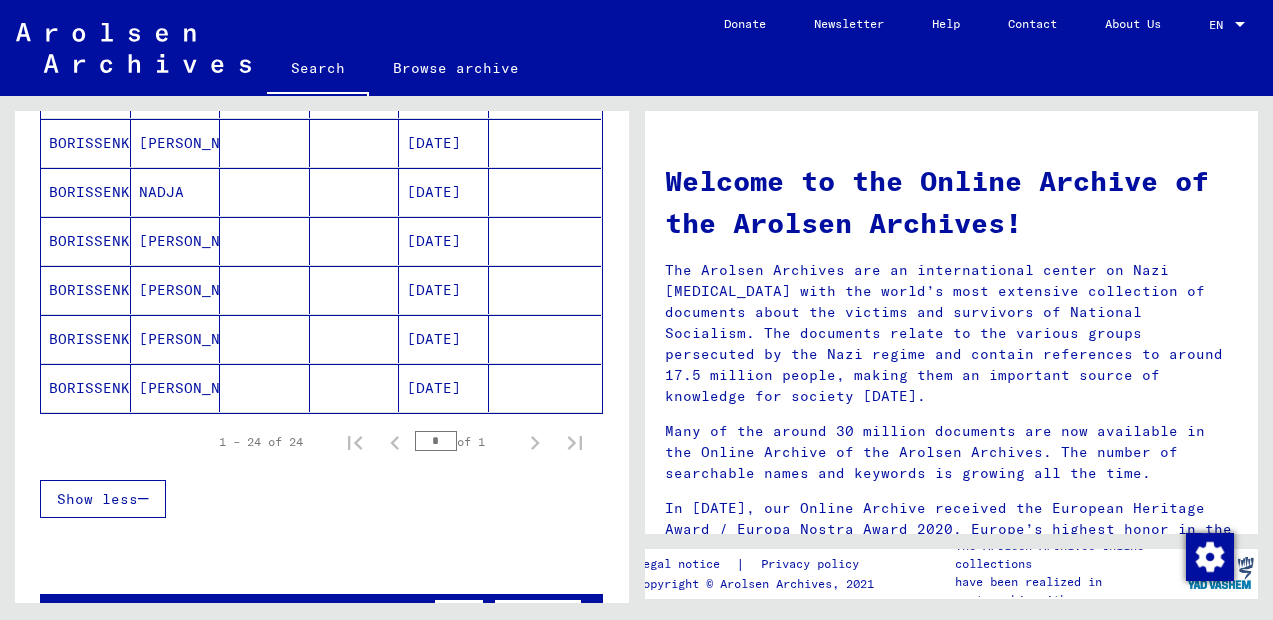 click on "[PERSON_NAME]" at bounding box center [176, 388] 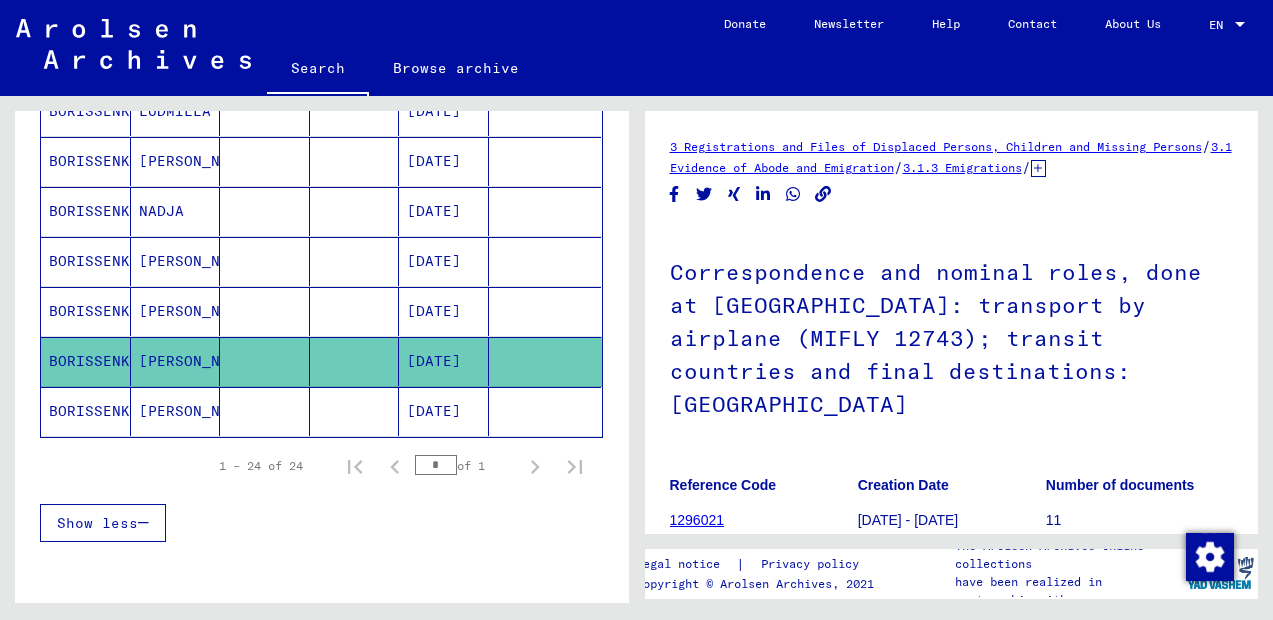 scroll, scrollTop: 468, scrollLeft: 0, axis: vertical 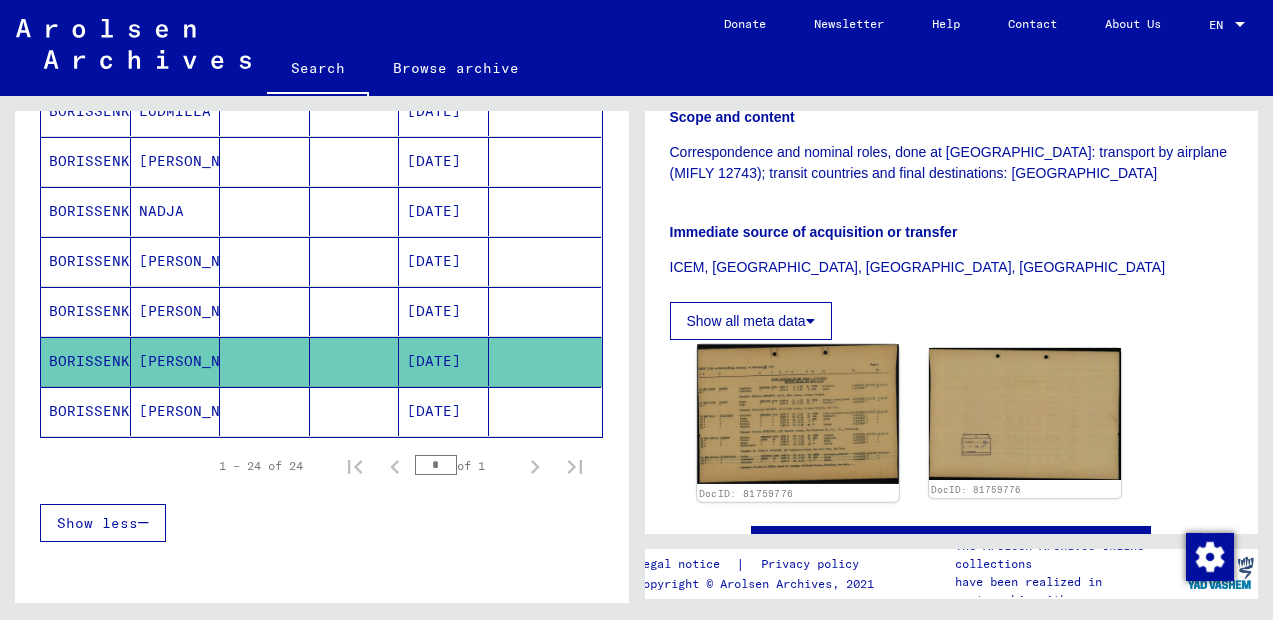 click 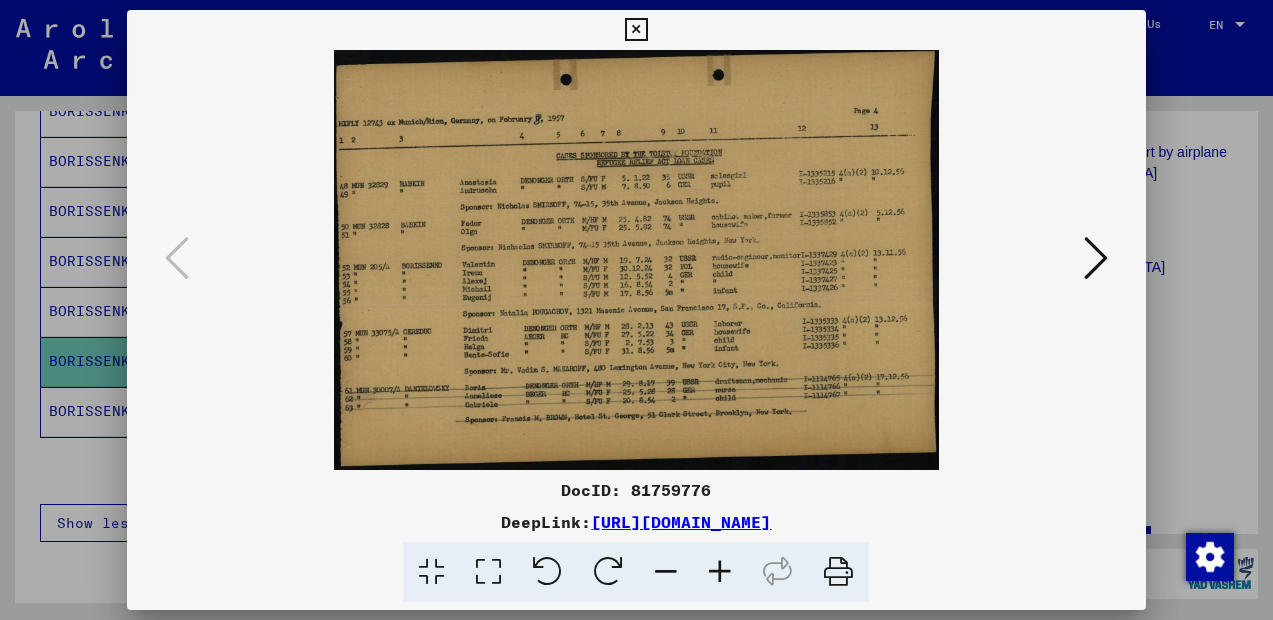 scroll, scrollTop: 0, scrollLeft: 0, axis: both 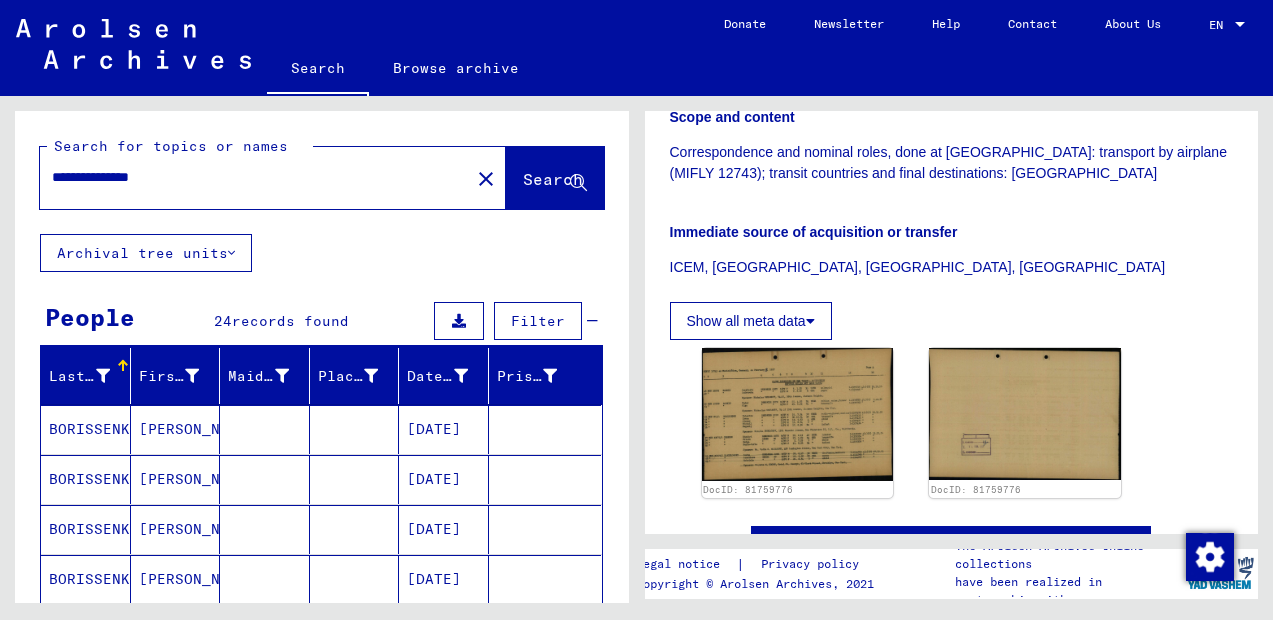 drag, startPoint x: 184, startPoint y: 180, endPoint x: -101, endPoint y: 146, distance: 287.0209 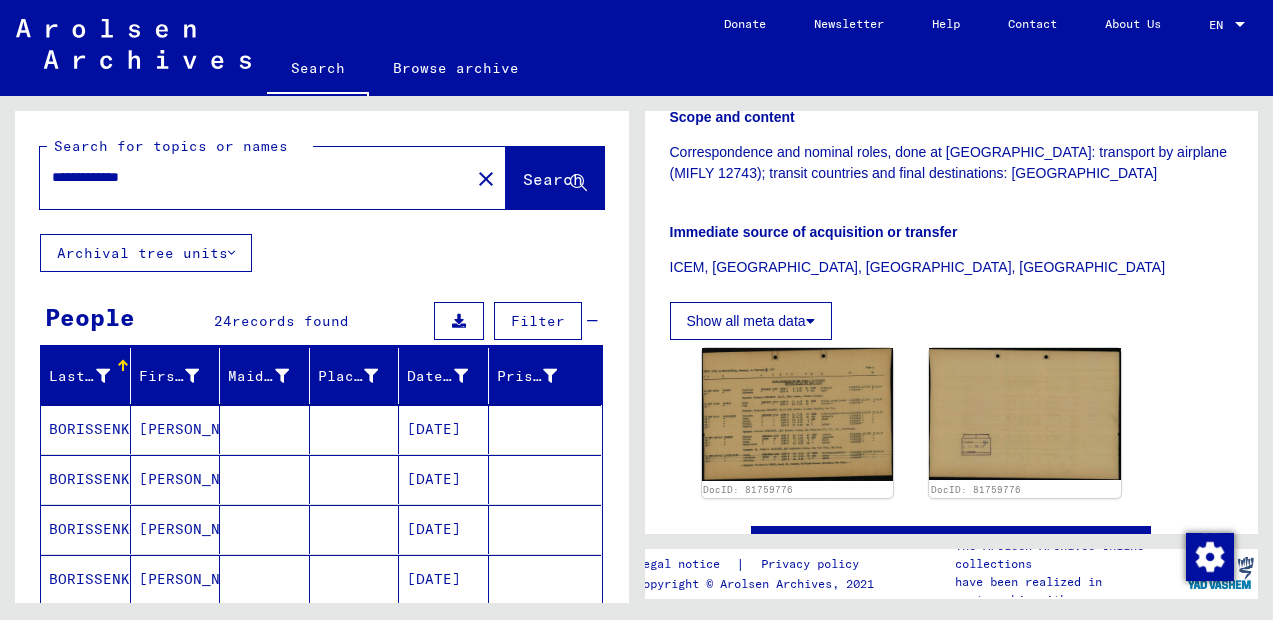 type on "**********" 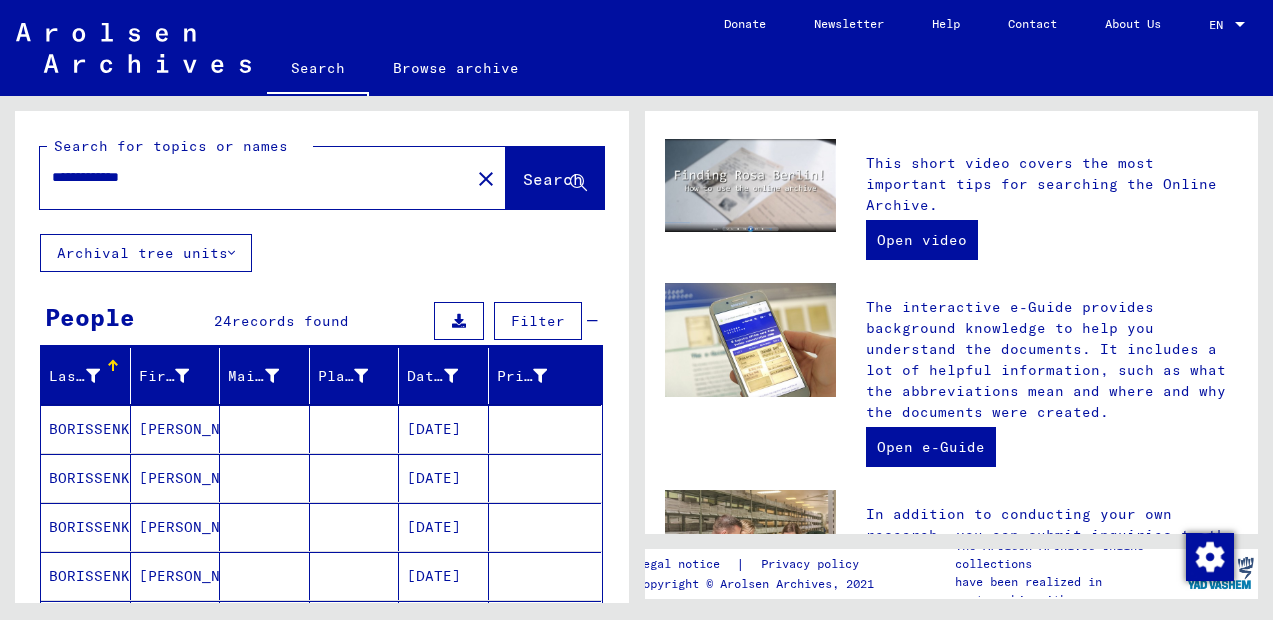 scroll, scrollTop: 0, scrollLeft: 0, axis: both 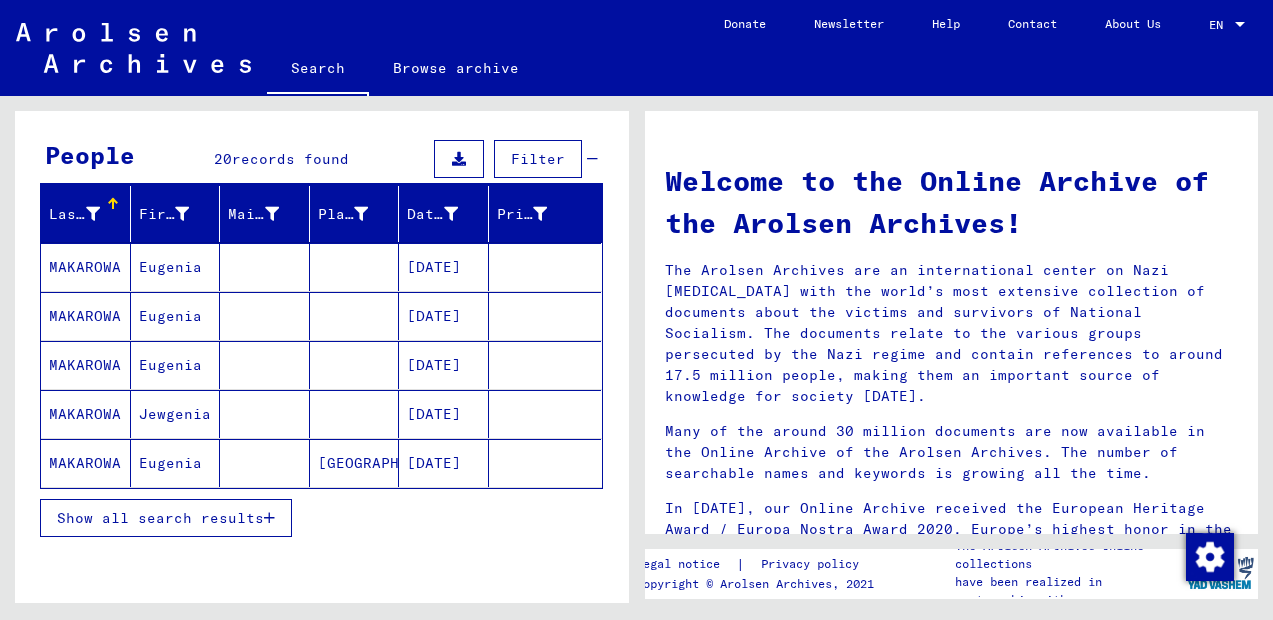 click on "Eugenia" at bounding box center [176, 316] 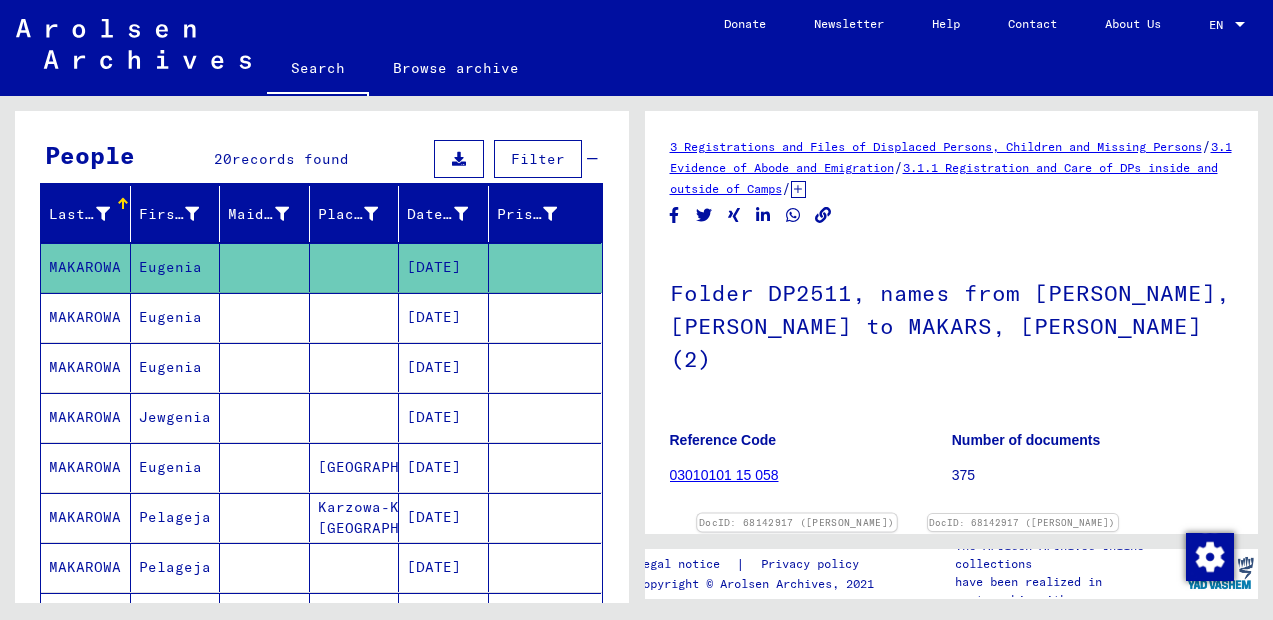 scroll, scrollTop: 180, scrollLeft: 0, axis: vertical 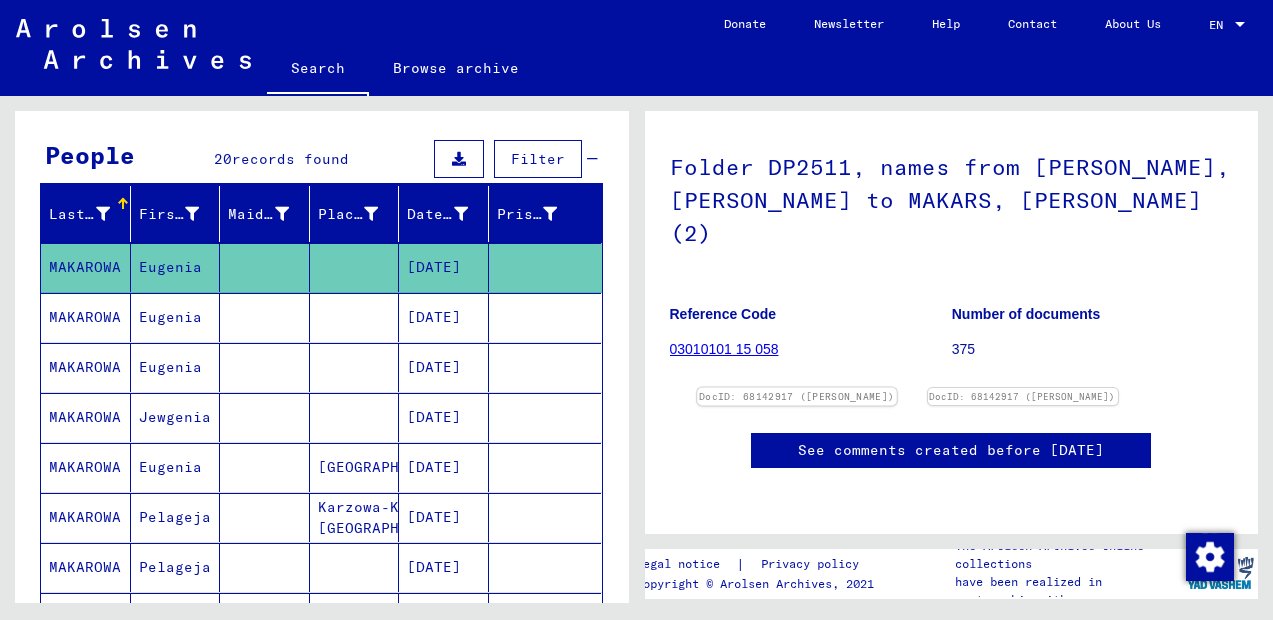 click 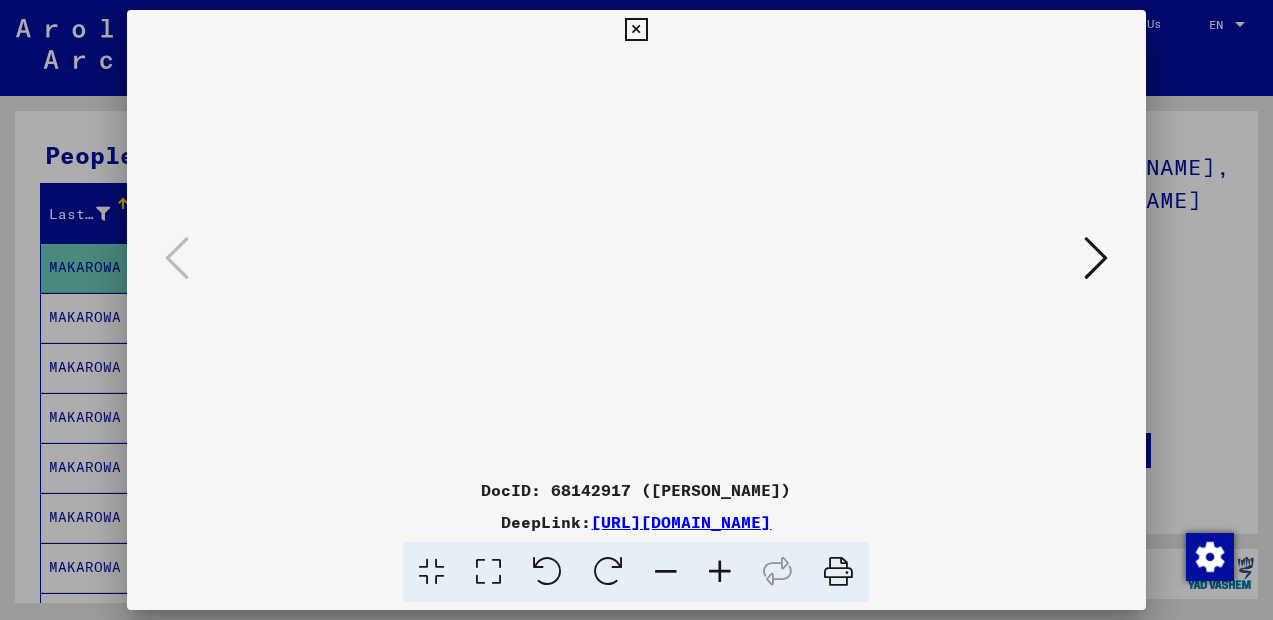 scroll, scrollTop: 0, scrollLeft: 0, axis: both 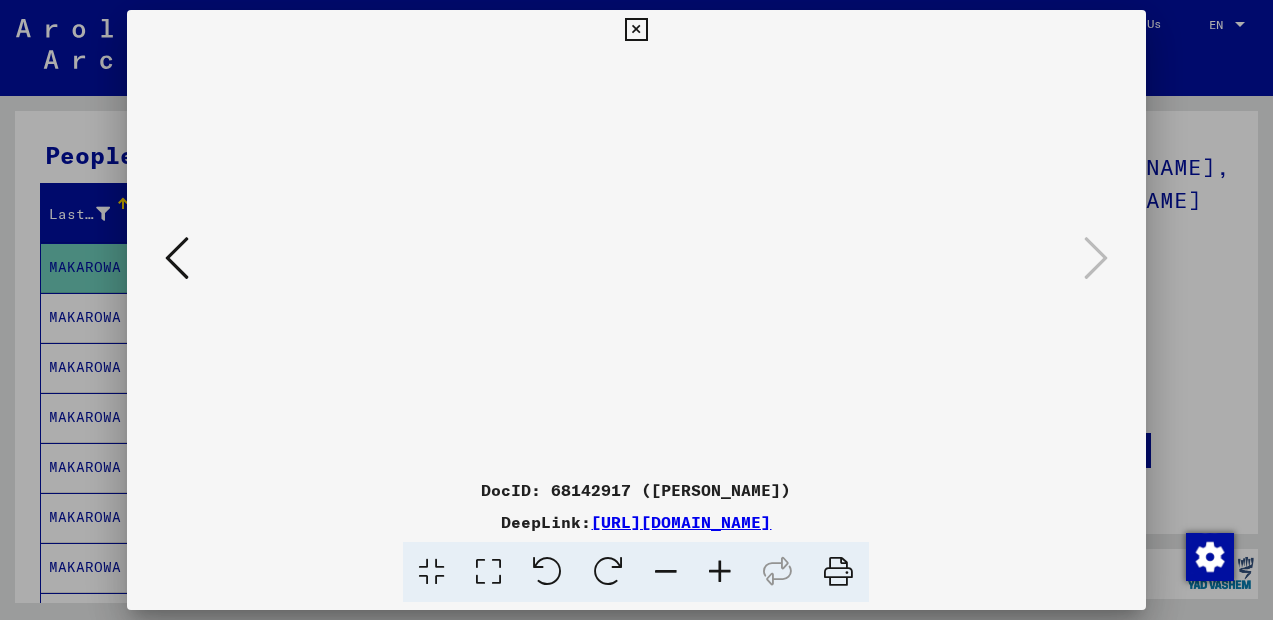 click at bounding box center (636, 30) 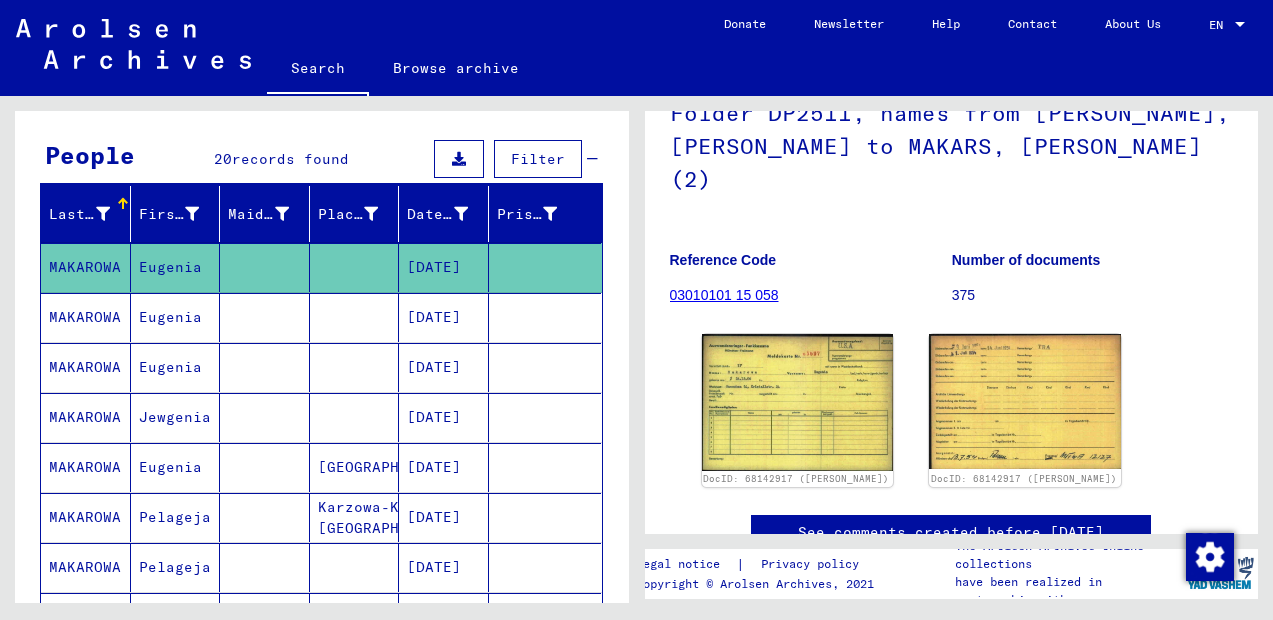 click on "[DATE]" at bounding box center (444, 367) 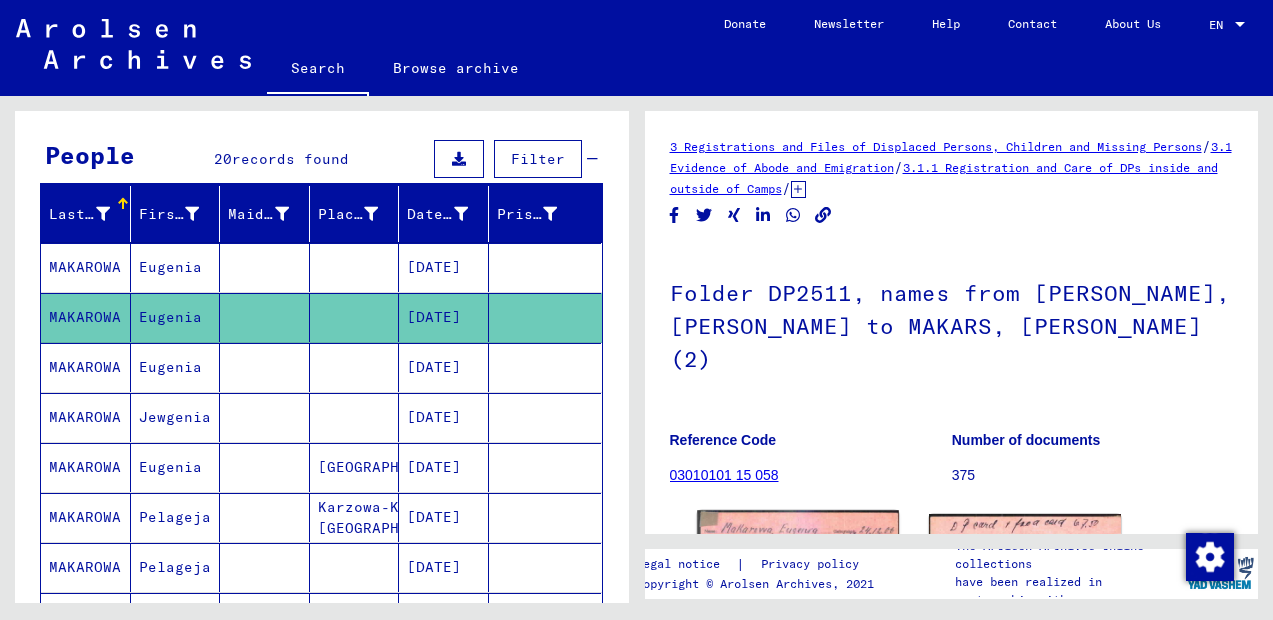 scroll, scrollTop: 105, scrollLeft: 0, axis: vertical 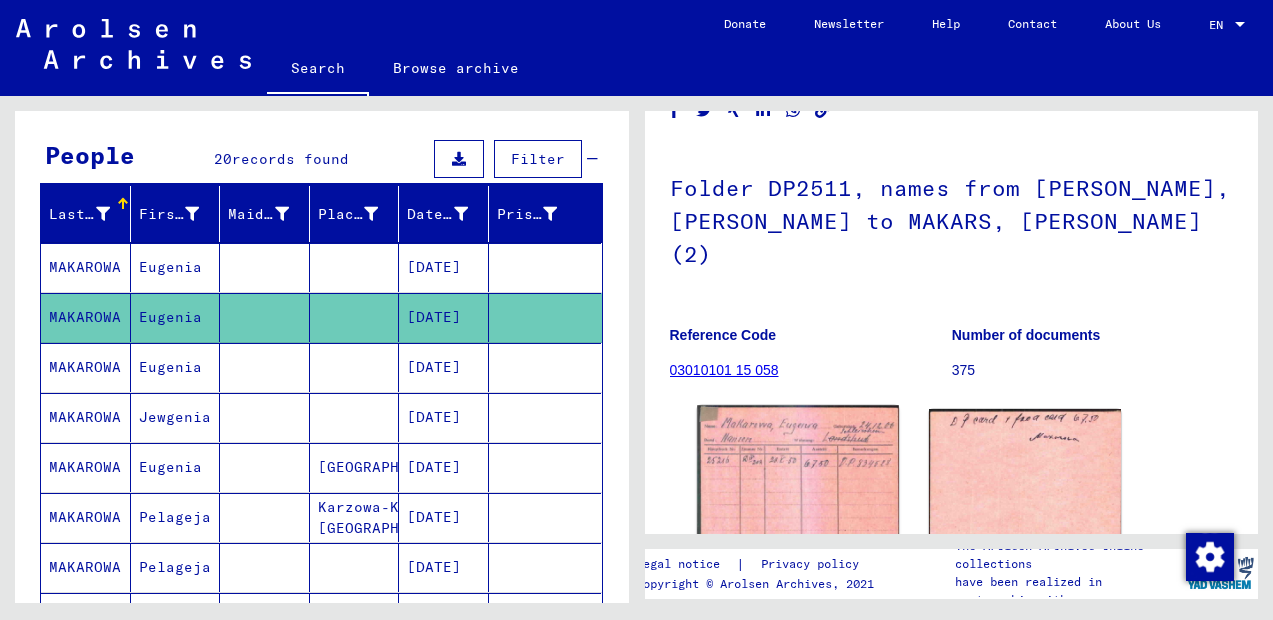 click 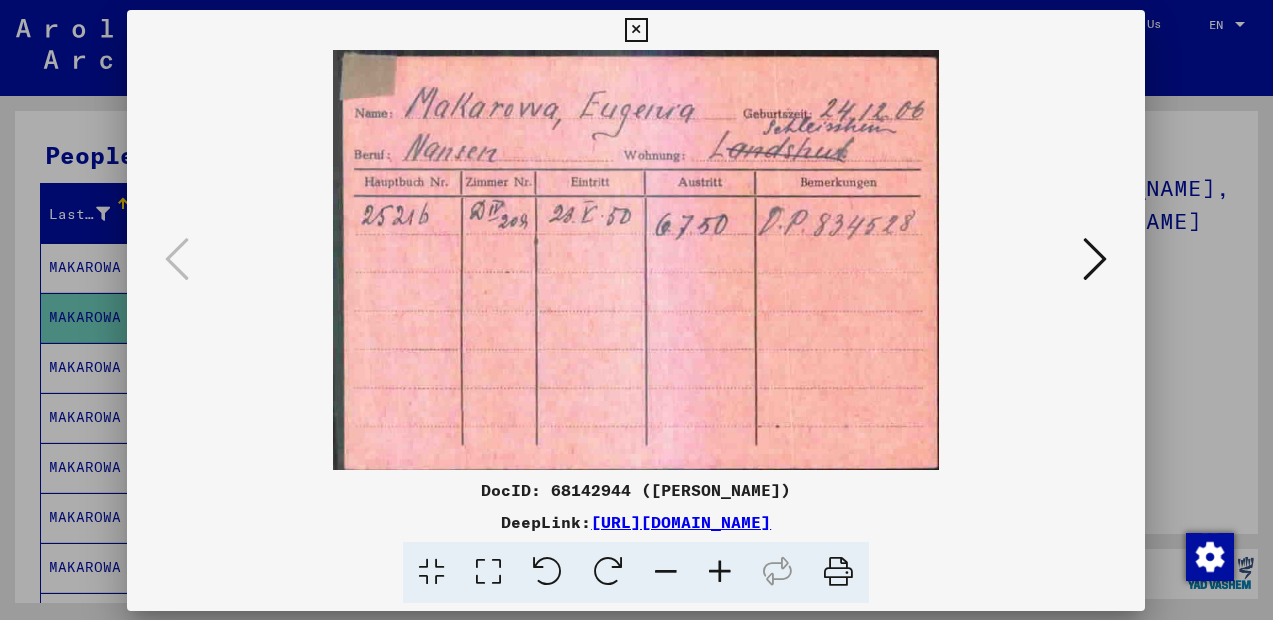 scroll, scrollTop: 0, scrollLeft: 0, axis: both 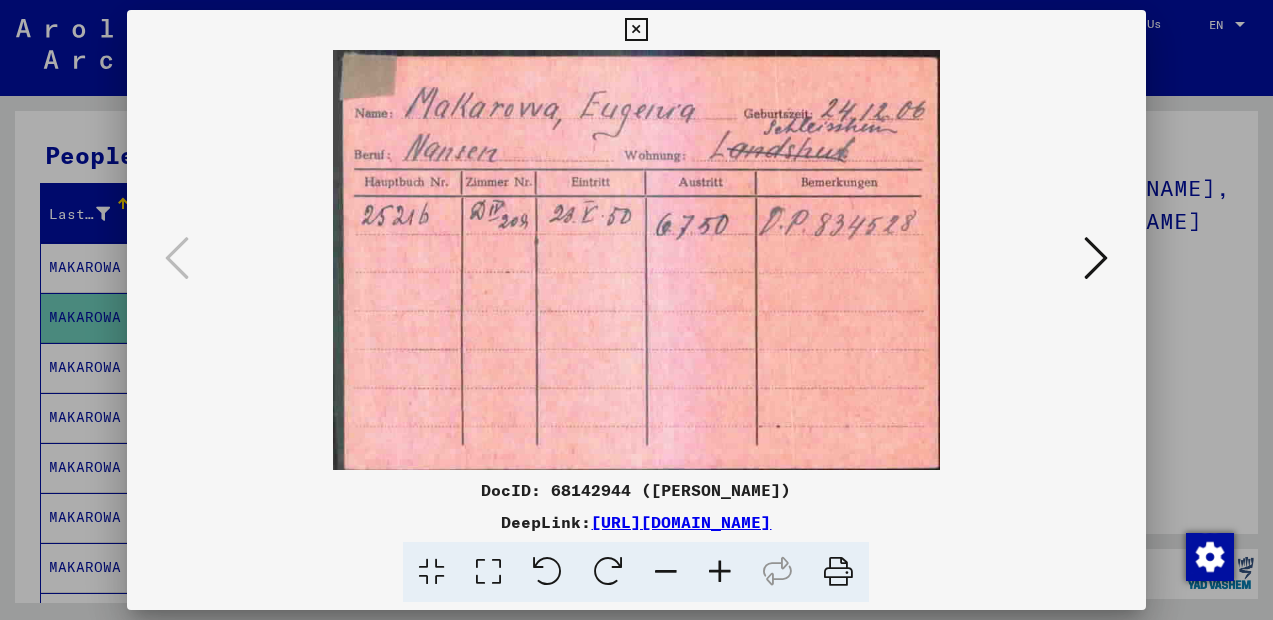 click at bounding box center (1096, 258) 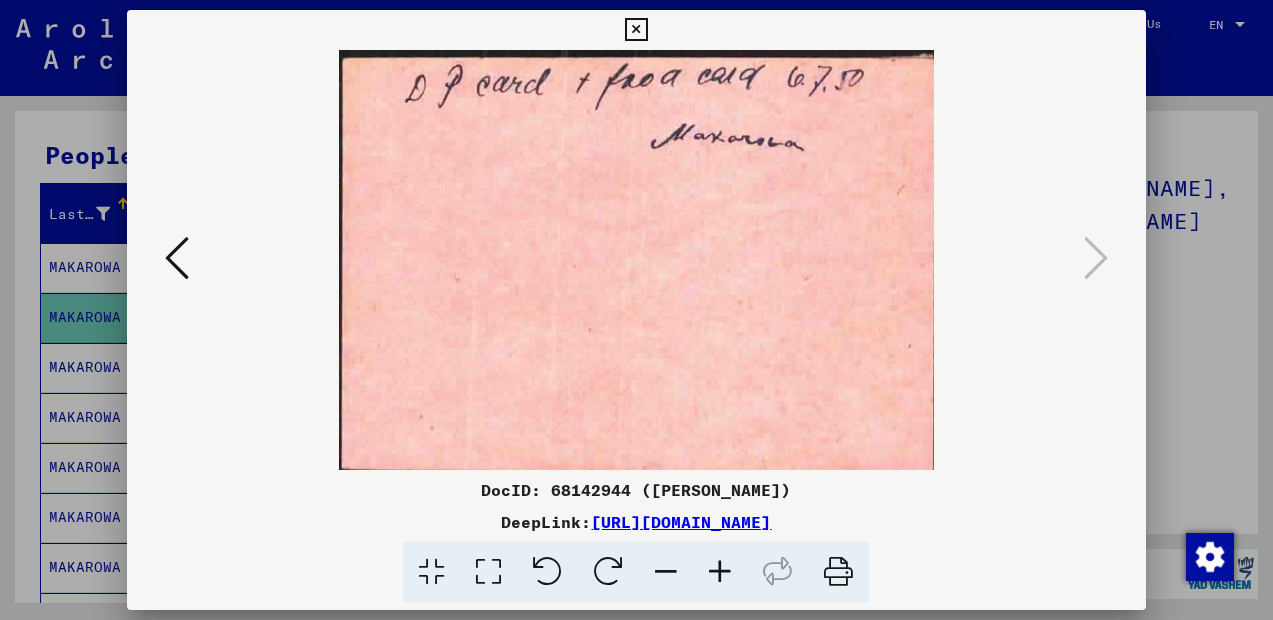 click at bounding box center (636, 30) 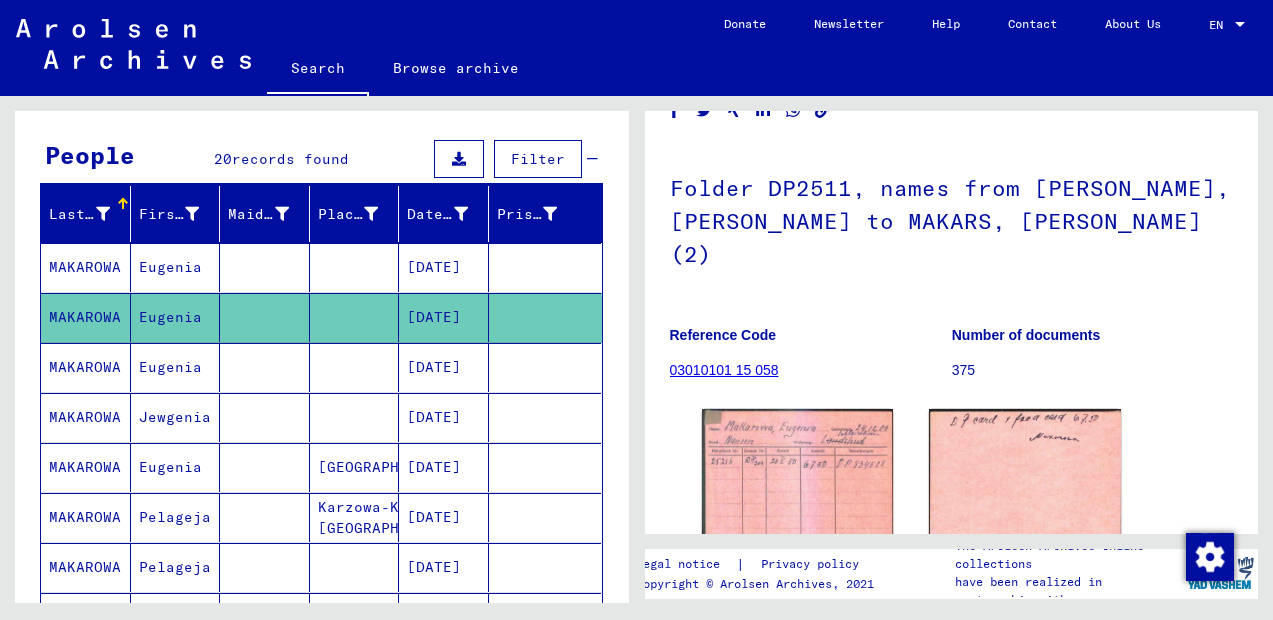 click on "[DATE]" at bounding box center [444, 417] 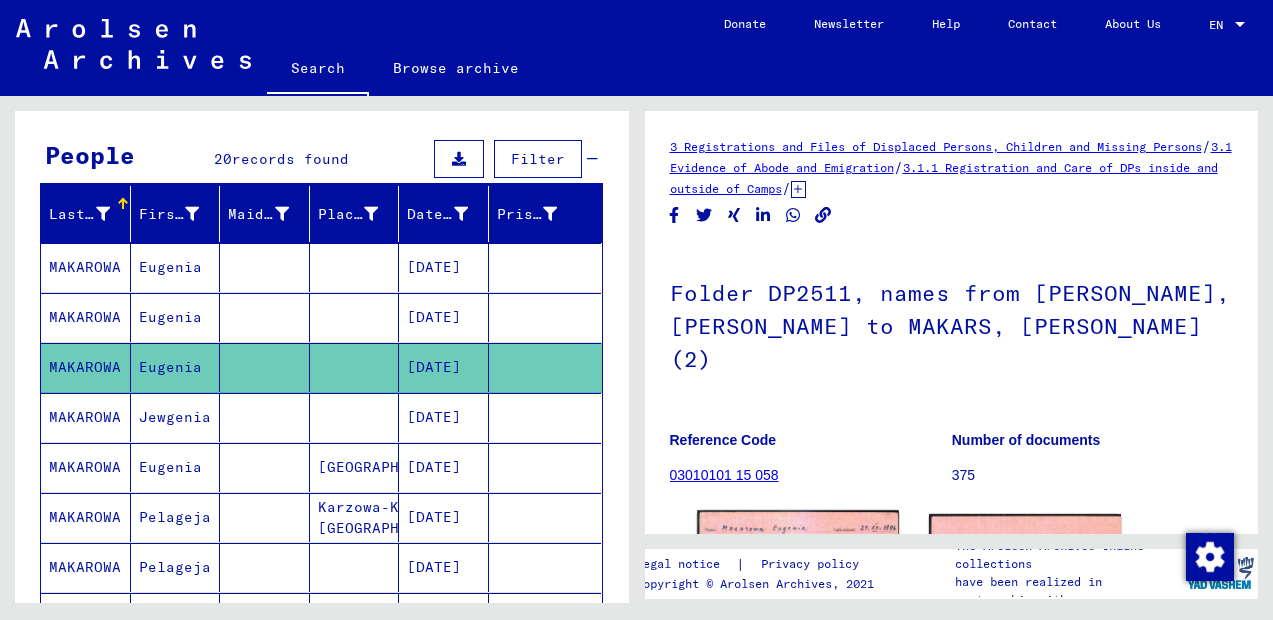 scroll, scrollTop: 267, scrollLeft: 0, axis: vertical 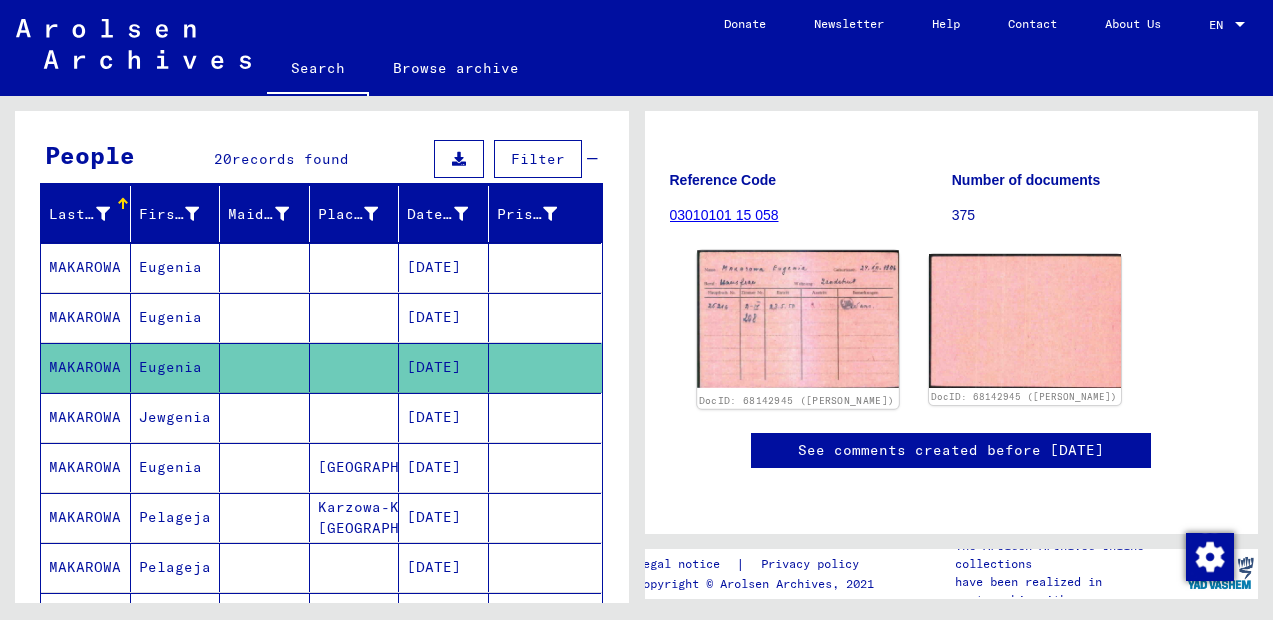 click 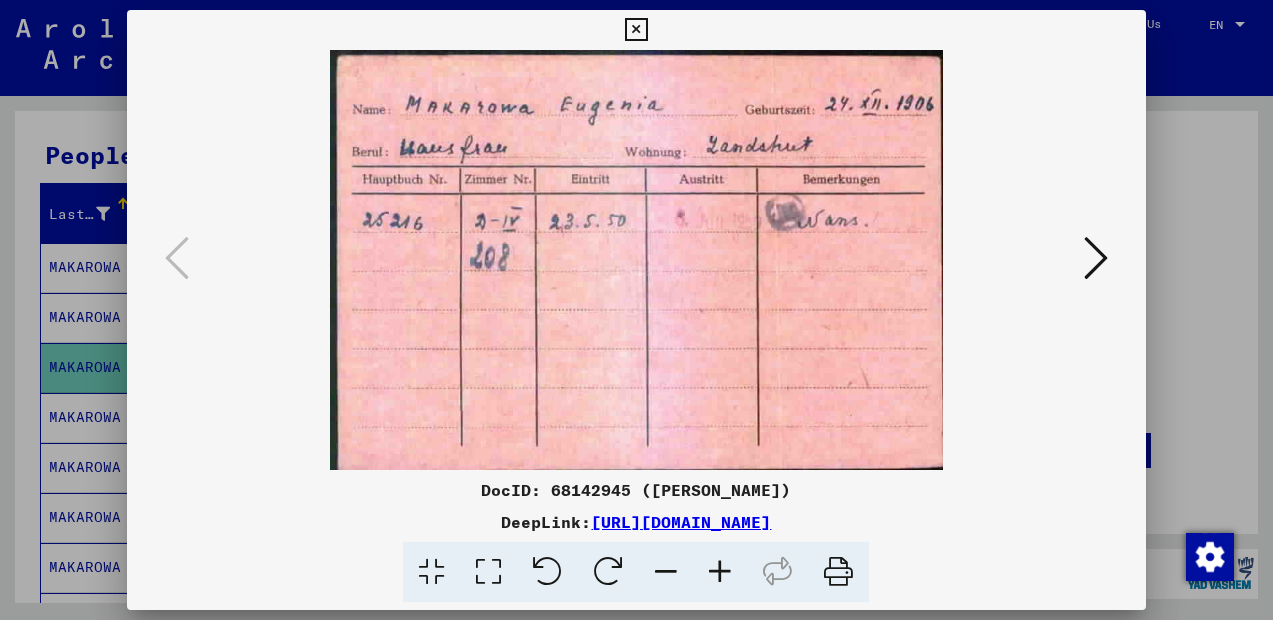 click at bounding box center [636, 30] 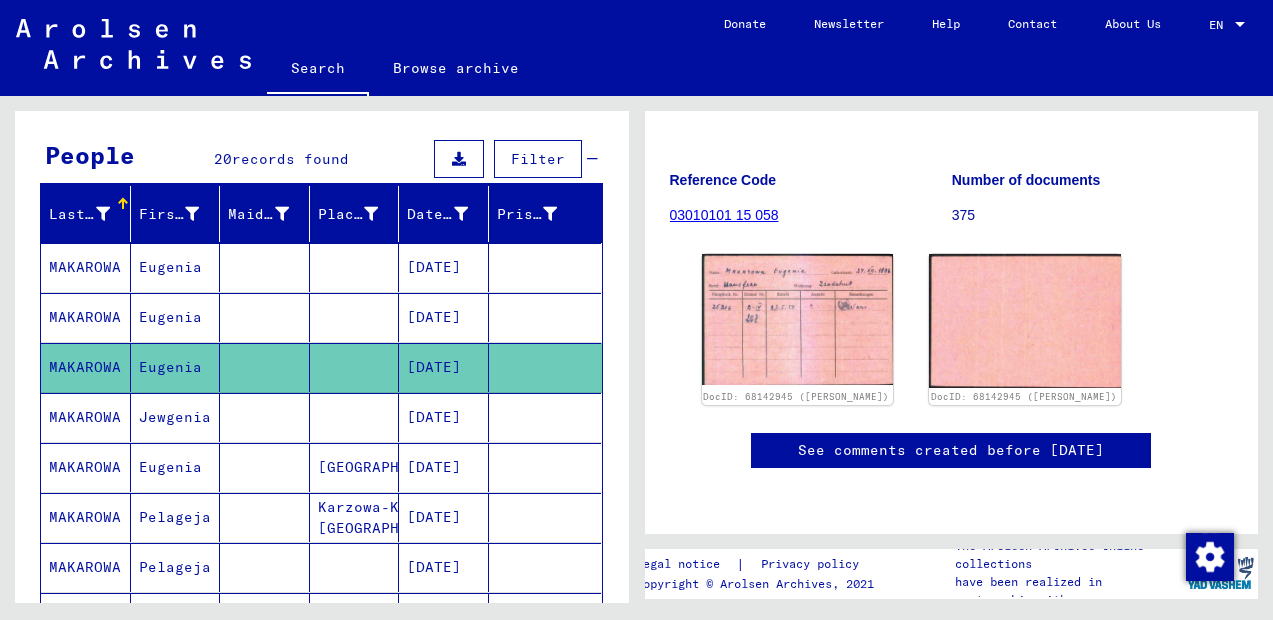 click on "[DATE]" at bounding box center (444, 467) 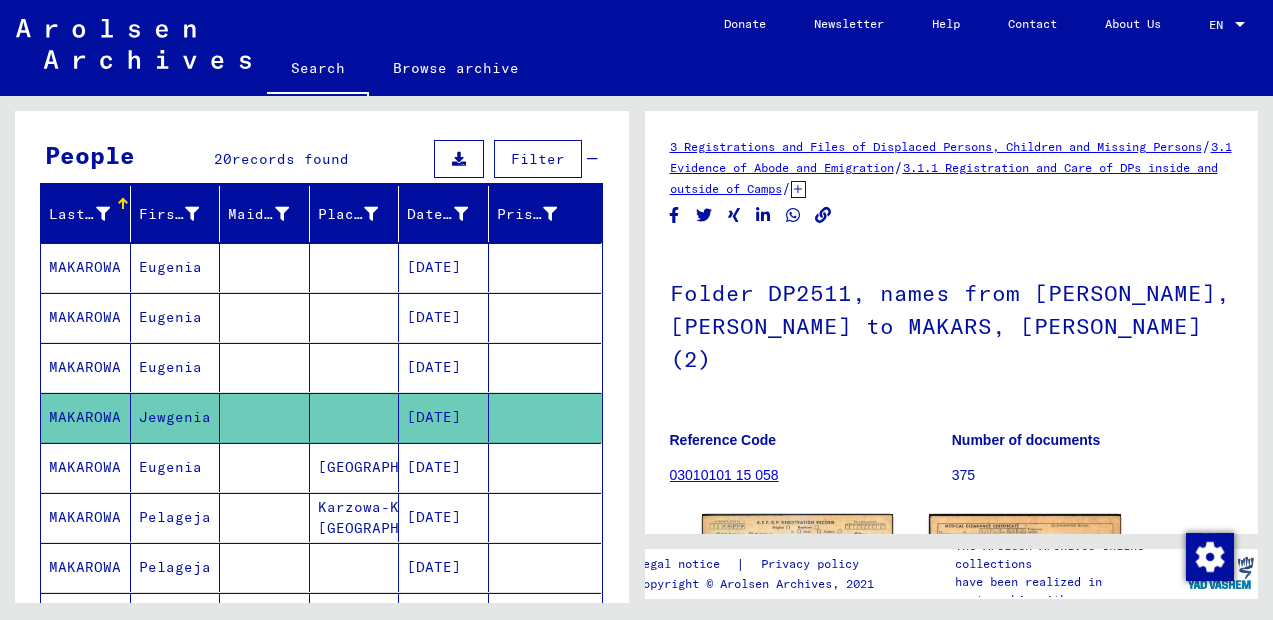 scroll, scrollTop: 177, scrollLeft: 0, axis: vertical 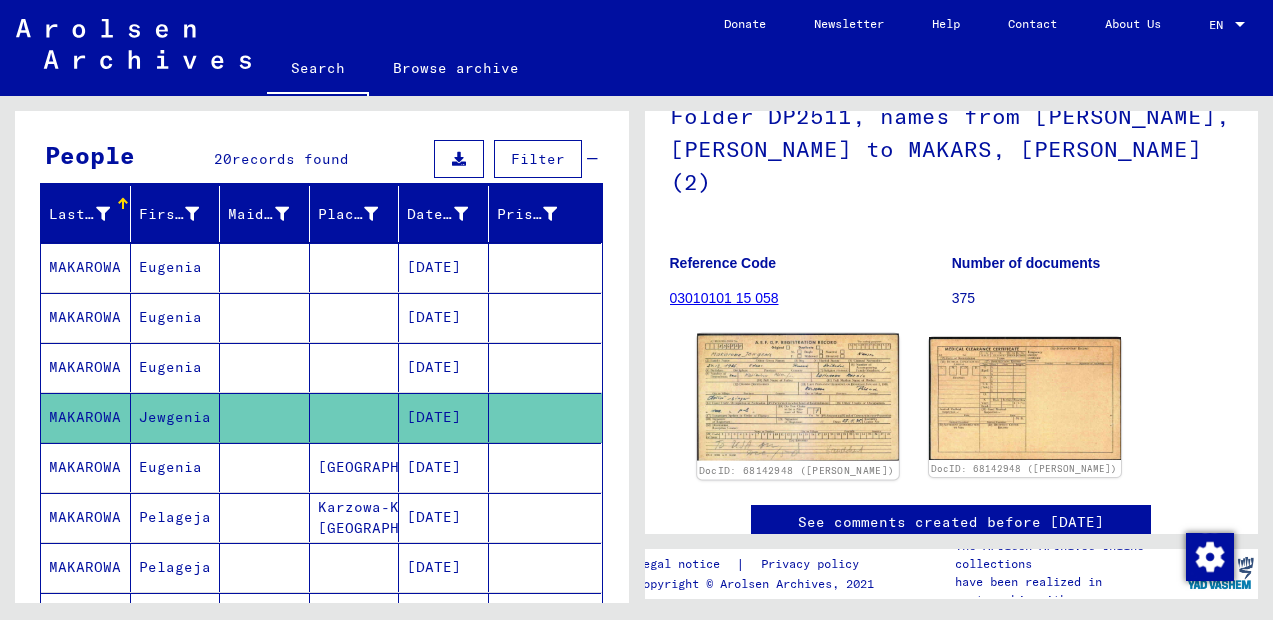 click 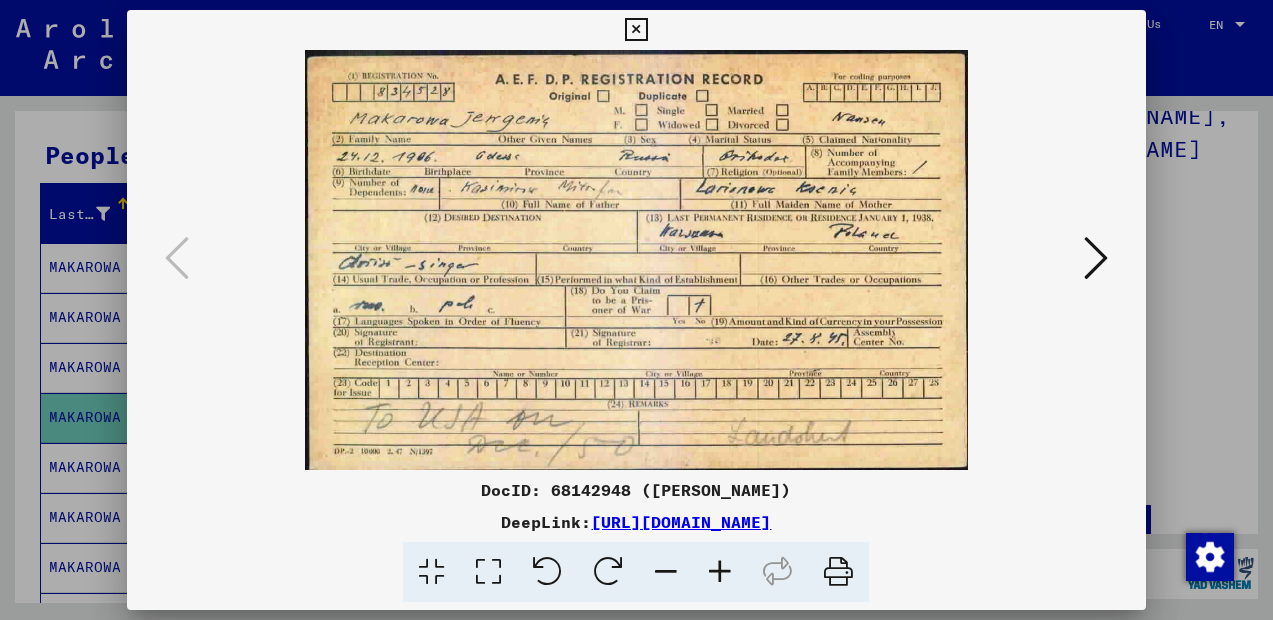 click at bounding box center [1096, 258] 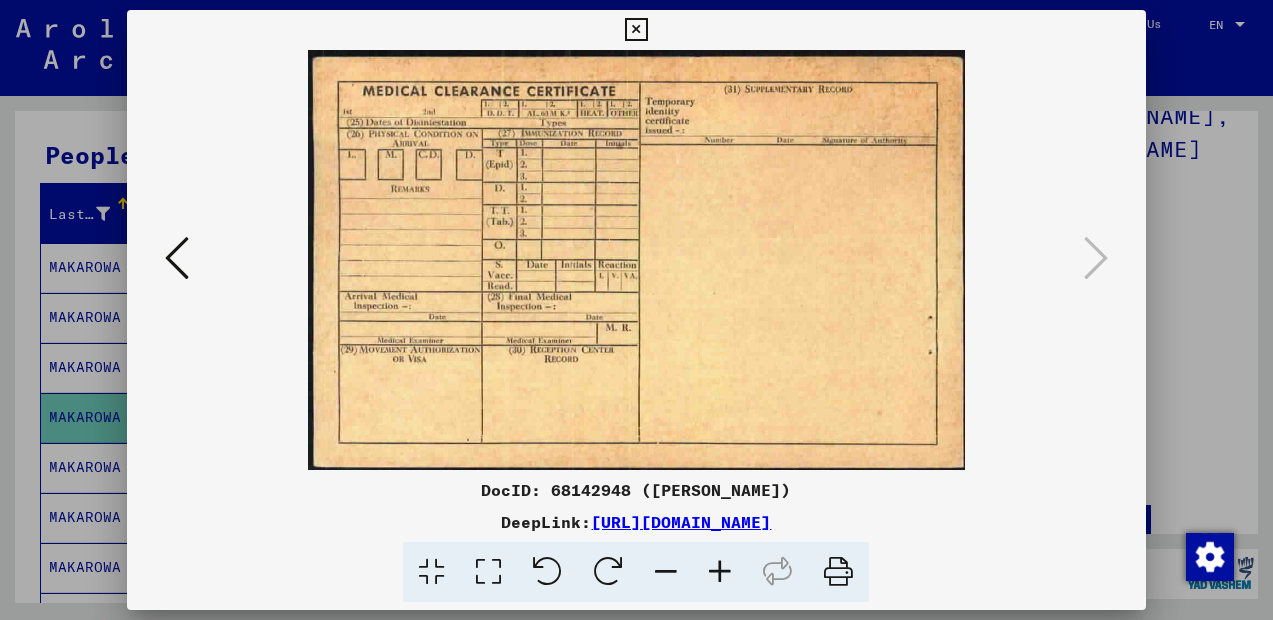 click at bounding box center [636, 30] 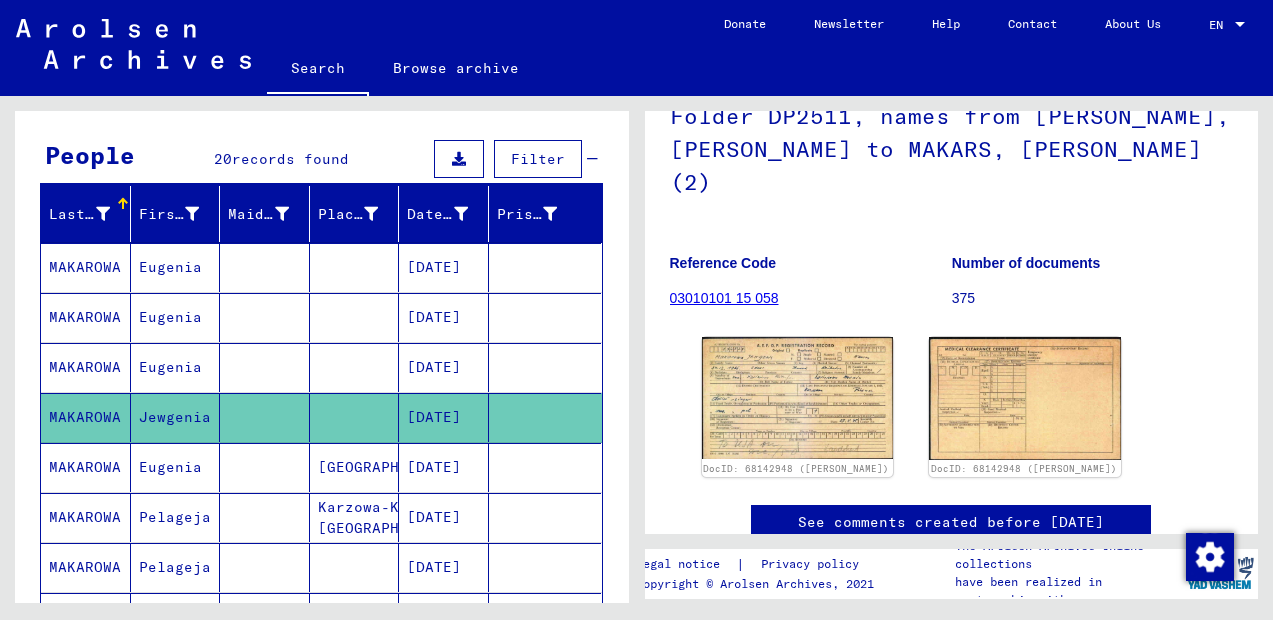 click on "[DATE]" at bounding box center (444, 517) 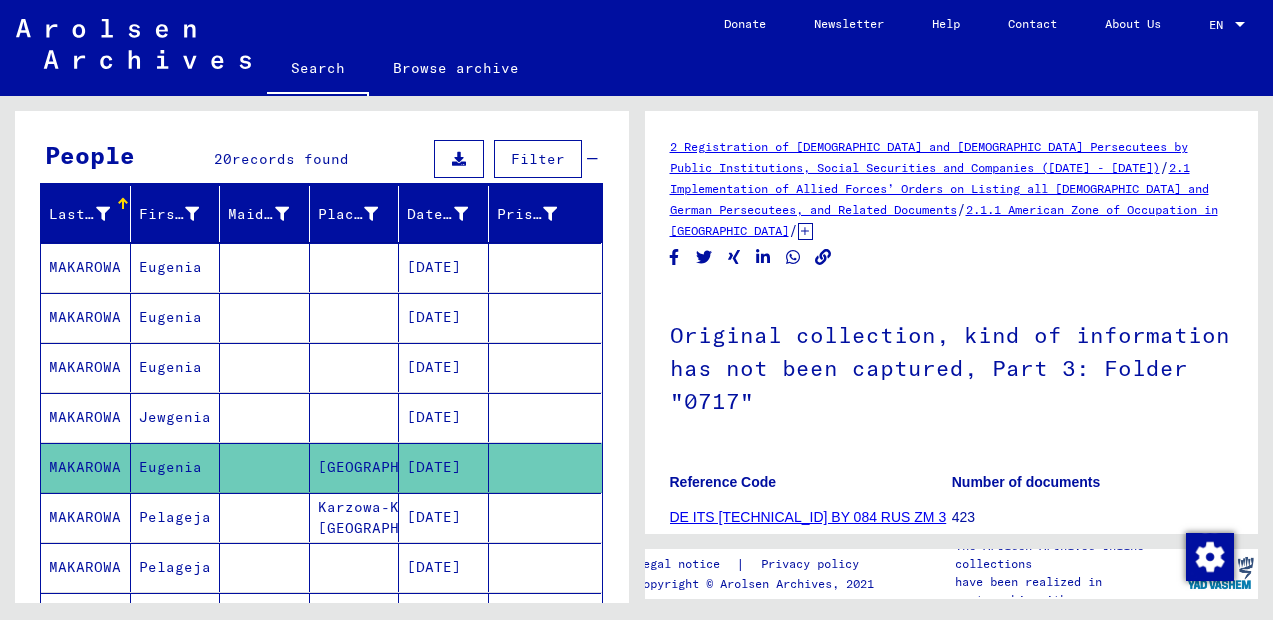 scroll, scrollTop: 297, scrollLeft: 0, axis: vertical 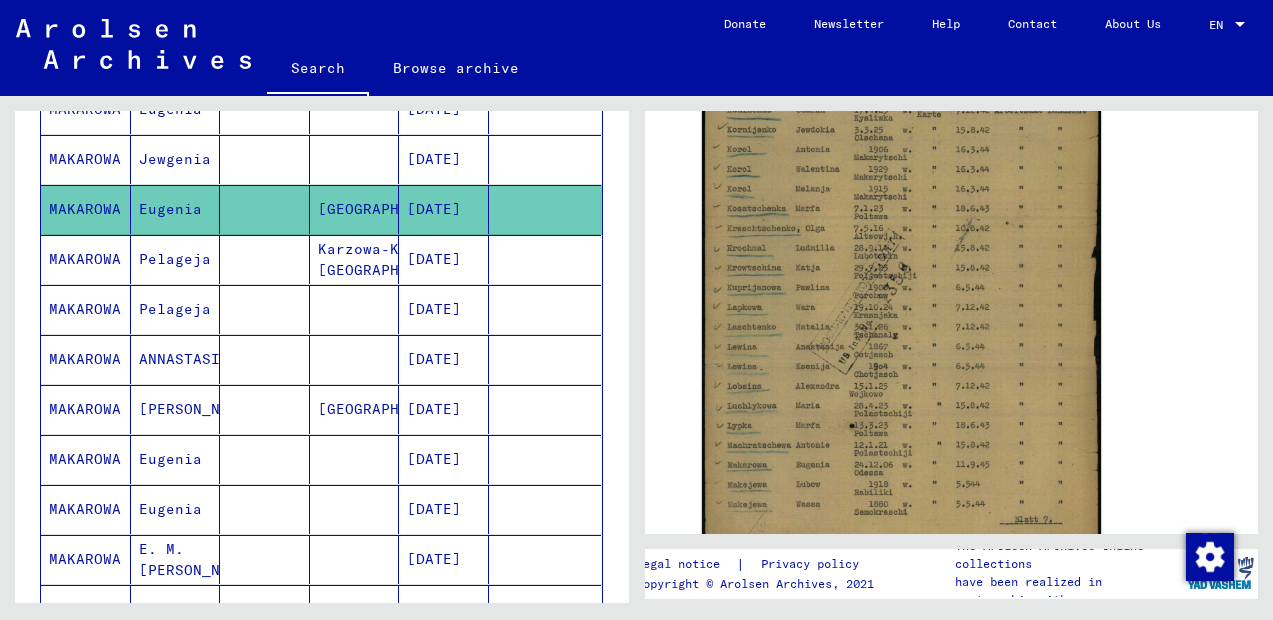 click on "[DATE]" at bounding box center (444, 459) 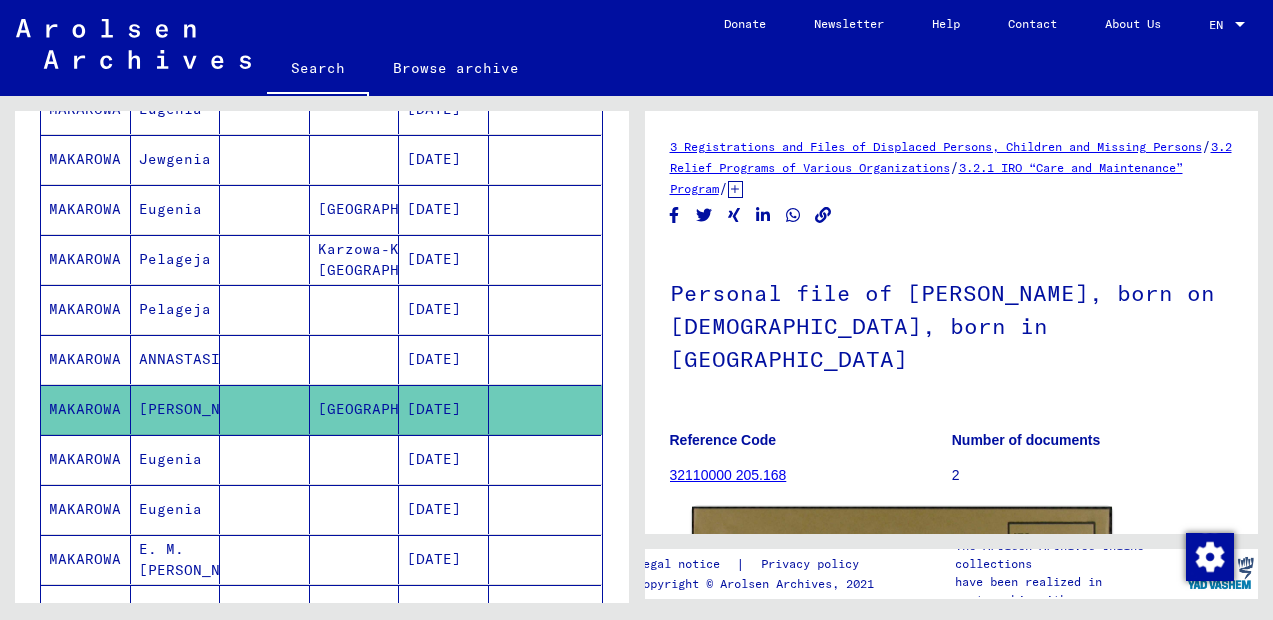 scroll, scrollTop: 282, scrollLeft: 0, axis: vertical 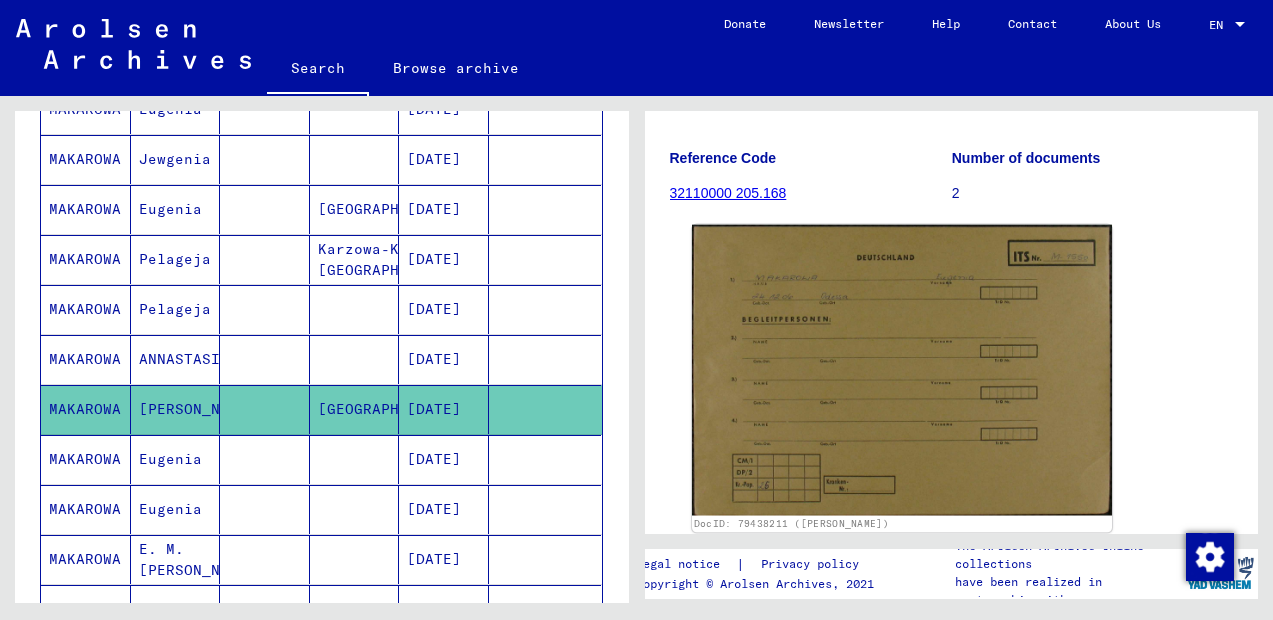 click 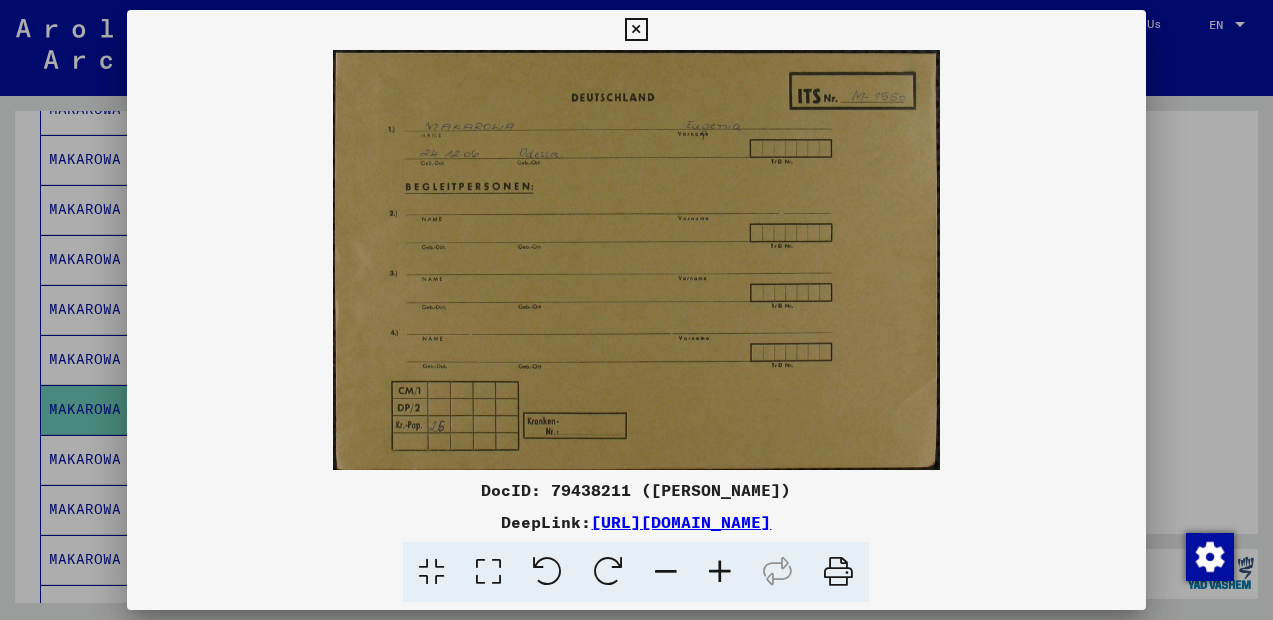 click at bounding box center (636, 30) 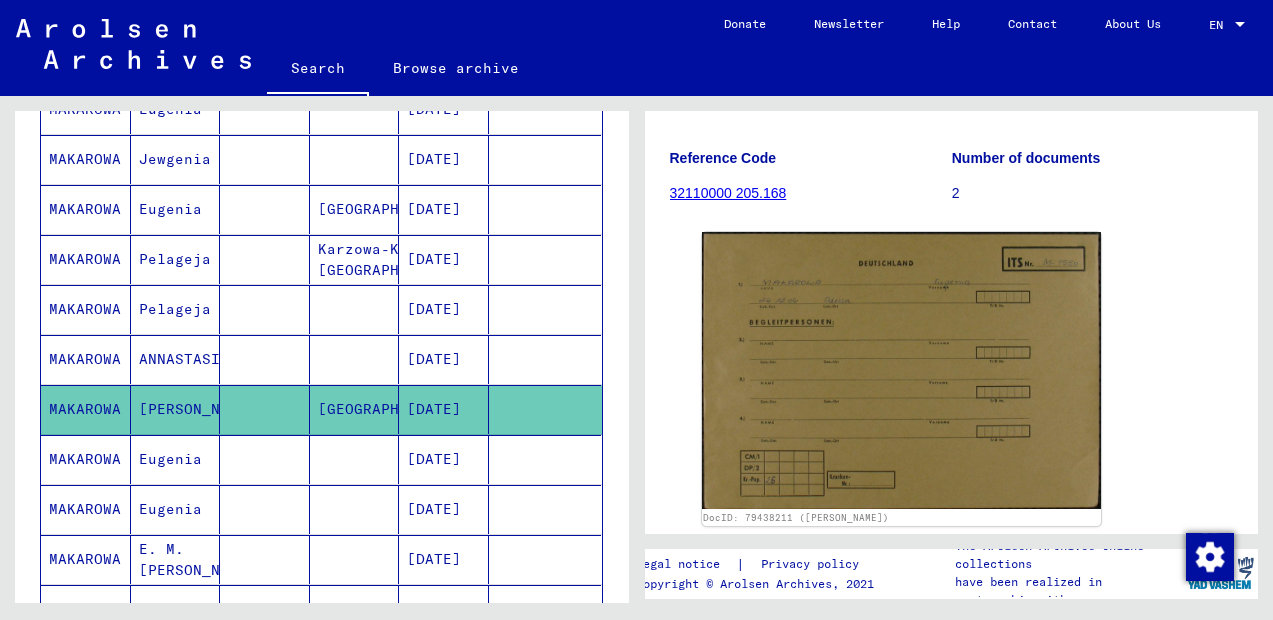 click on "[DATE]" at bounding box center (444, 509) 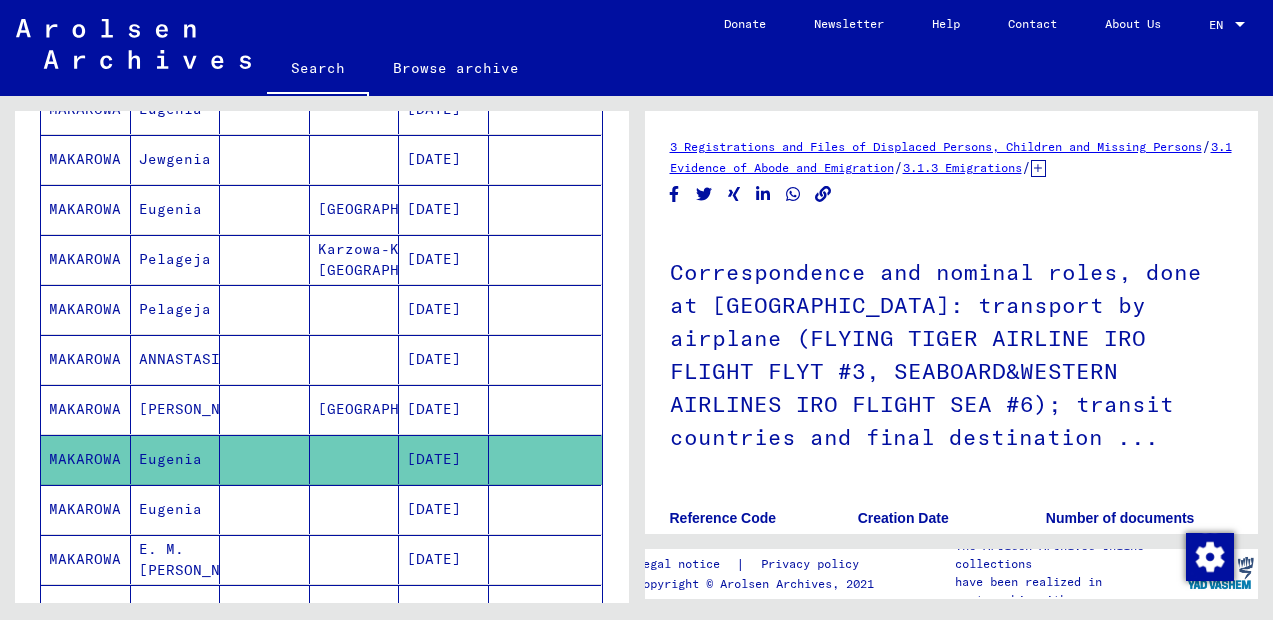 scroll, scrollTop: 390, scrollLeft: 0, axis: vertical 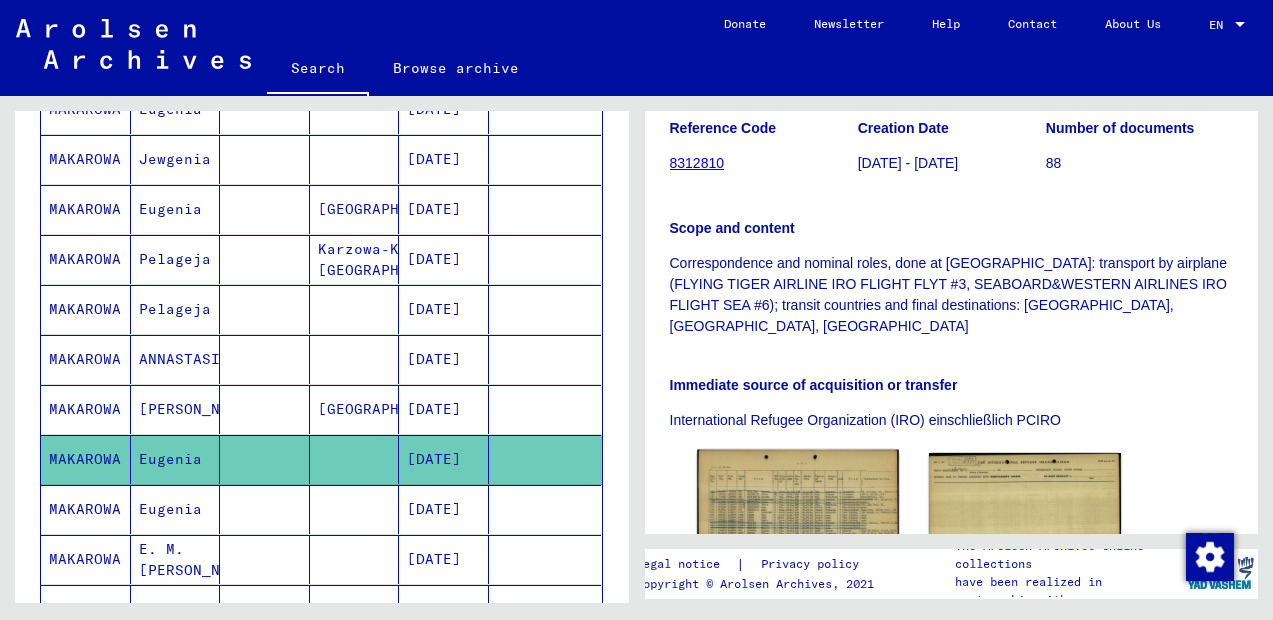 click 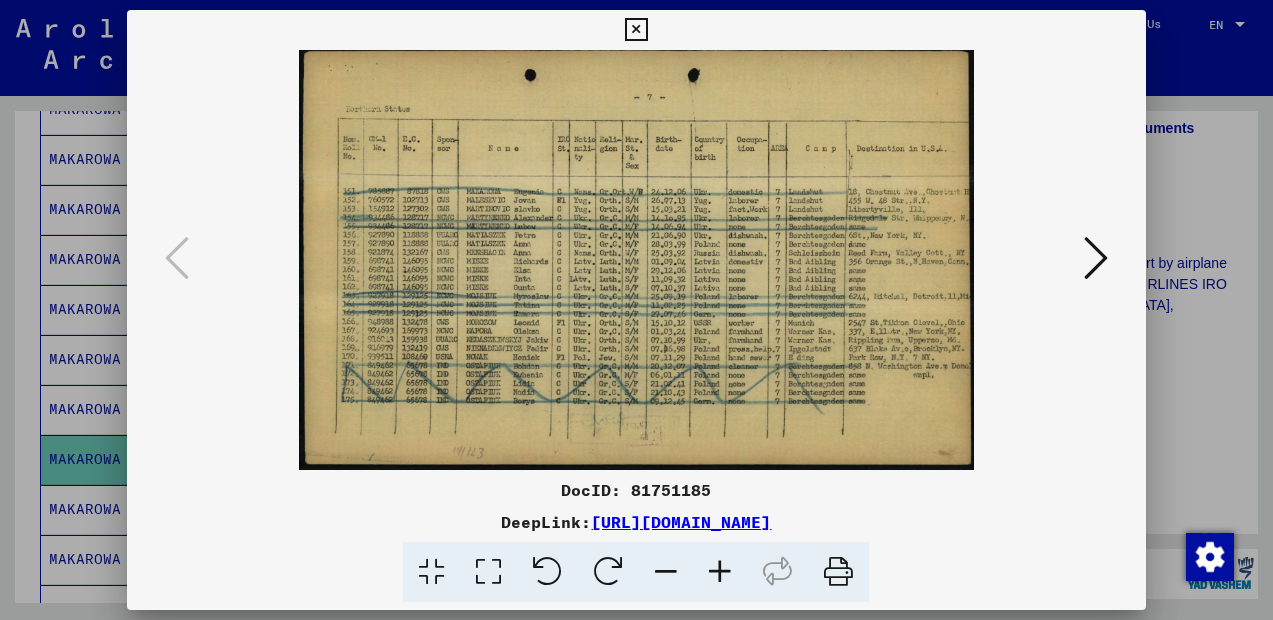 click at bounding box center [636, 30] 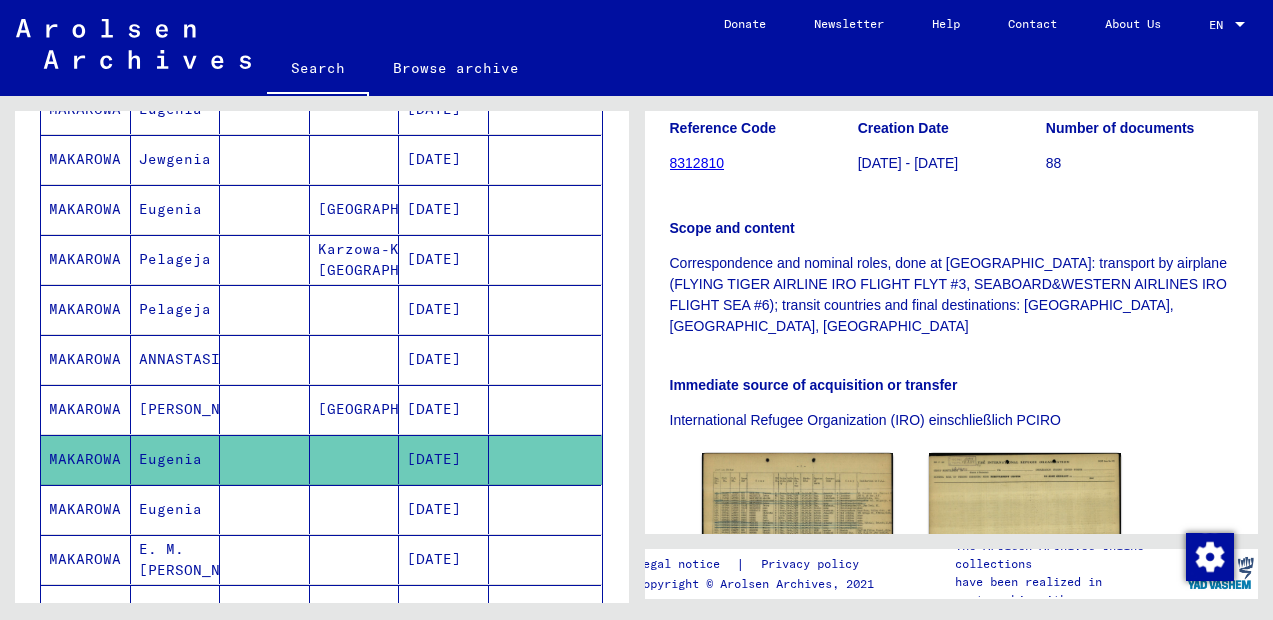 click on "[DATE]" at bounding box center [444, 559] 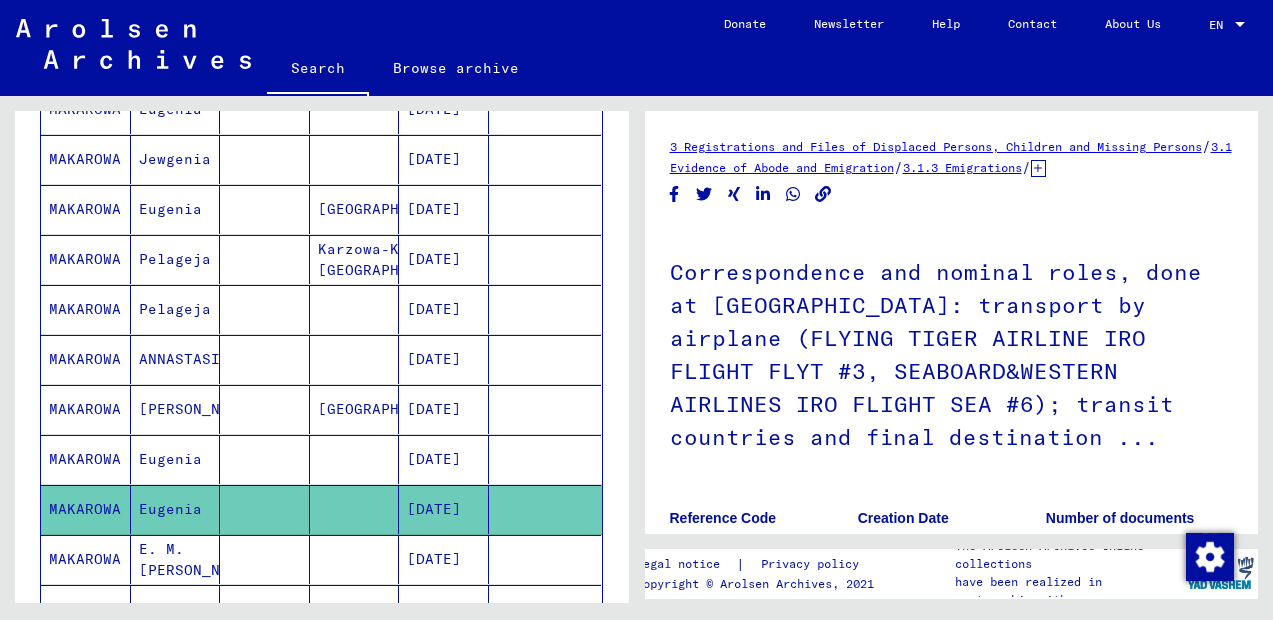 scroll, scrollTop: 264, scrollLeft: 0, axis: vertical 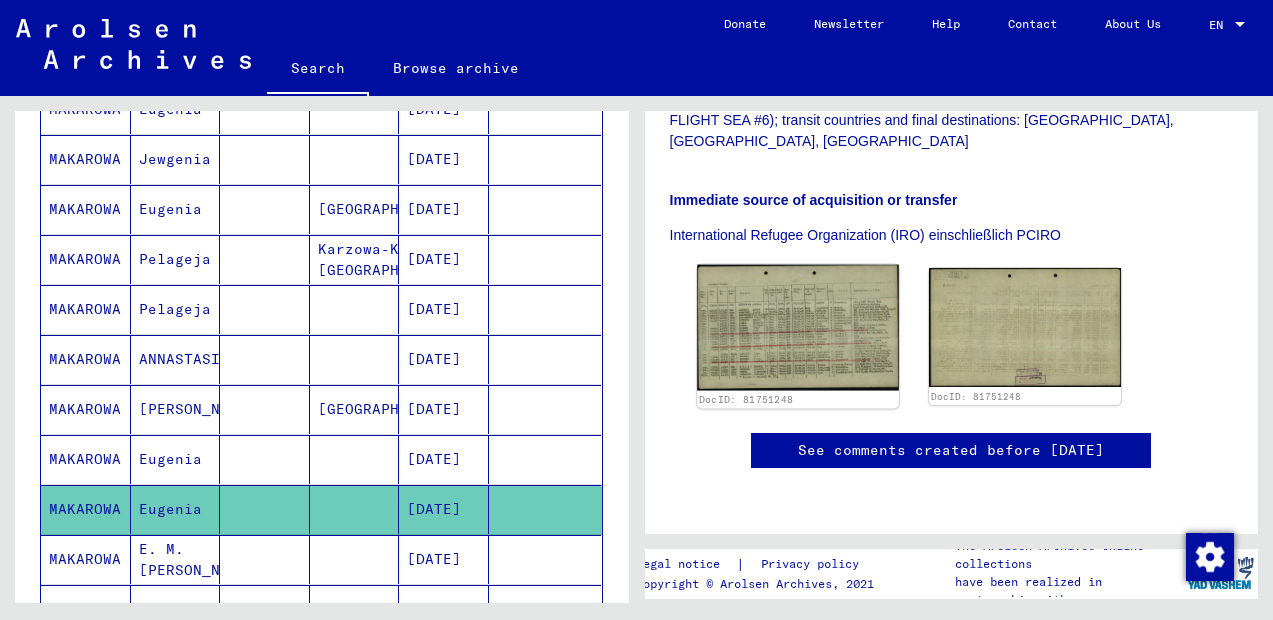 click 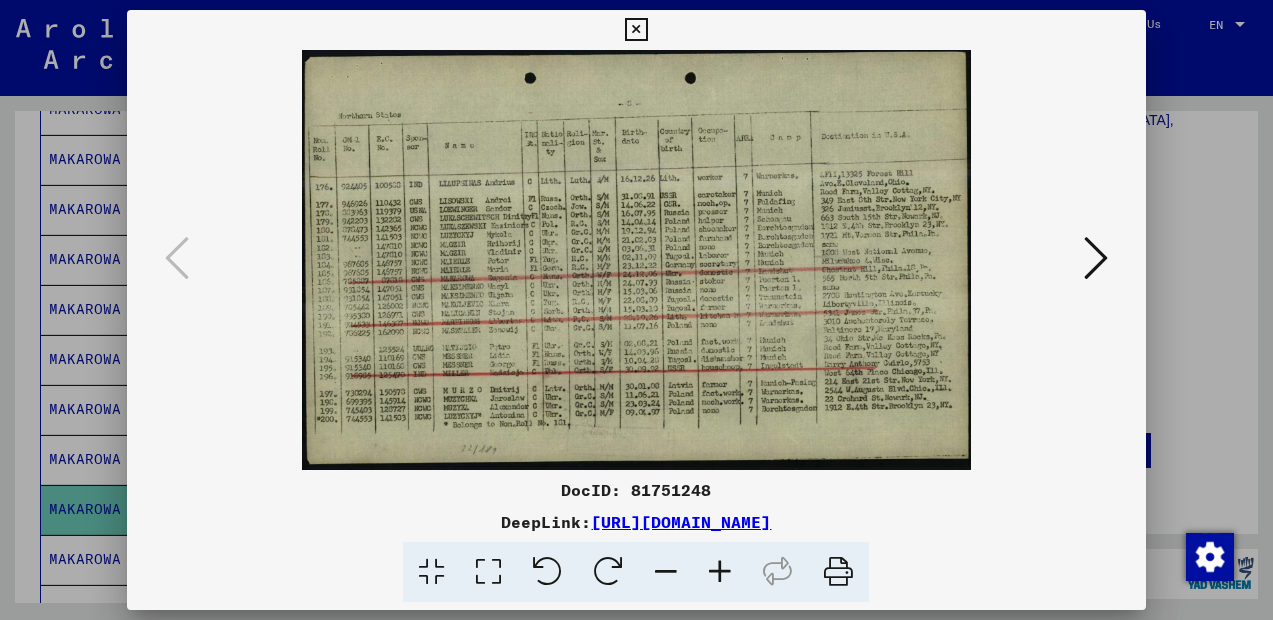 click at bounding box center (636, 30) 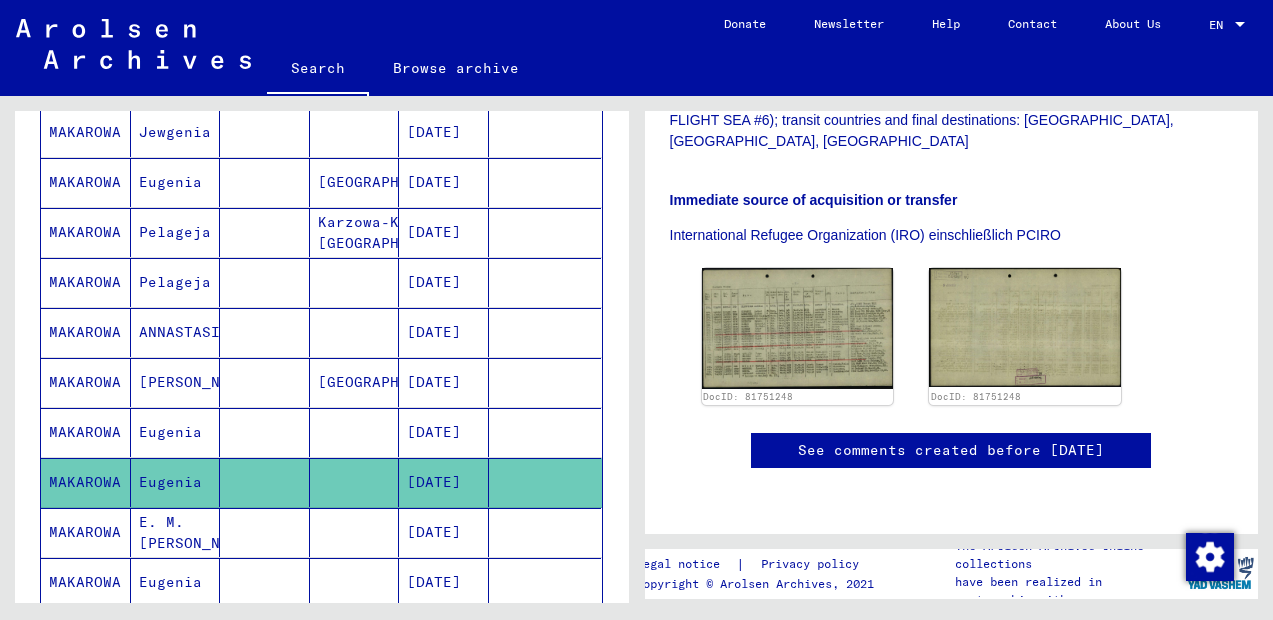 scroll, scrollTop: 480, scrollLeft: 0, axis: vertical 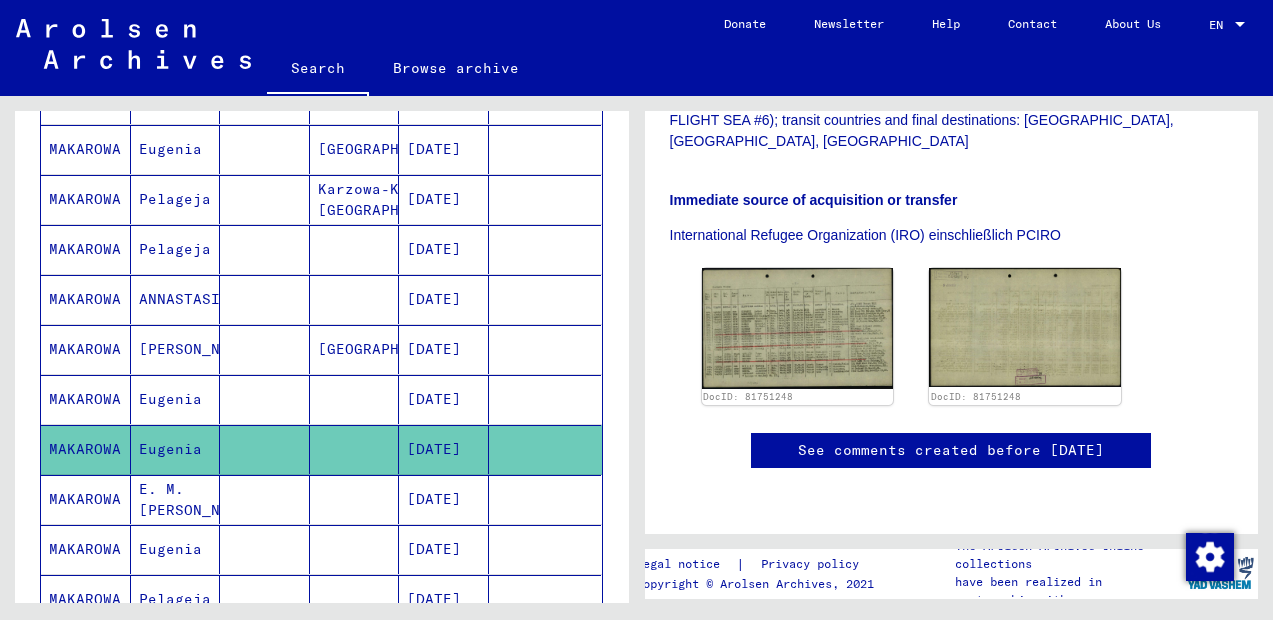click on "[DATE]" at bounding box center [444, 549] 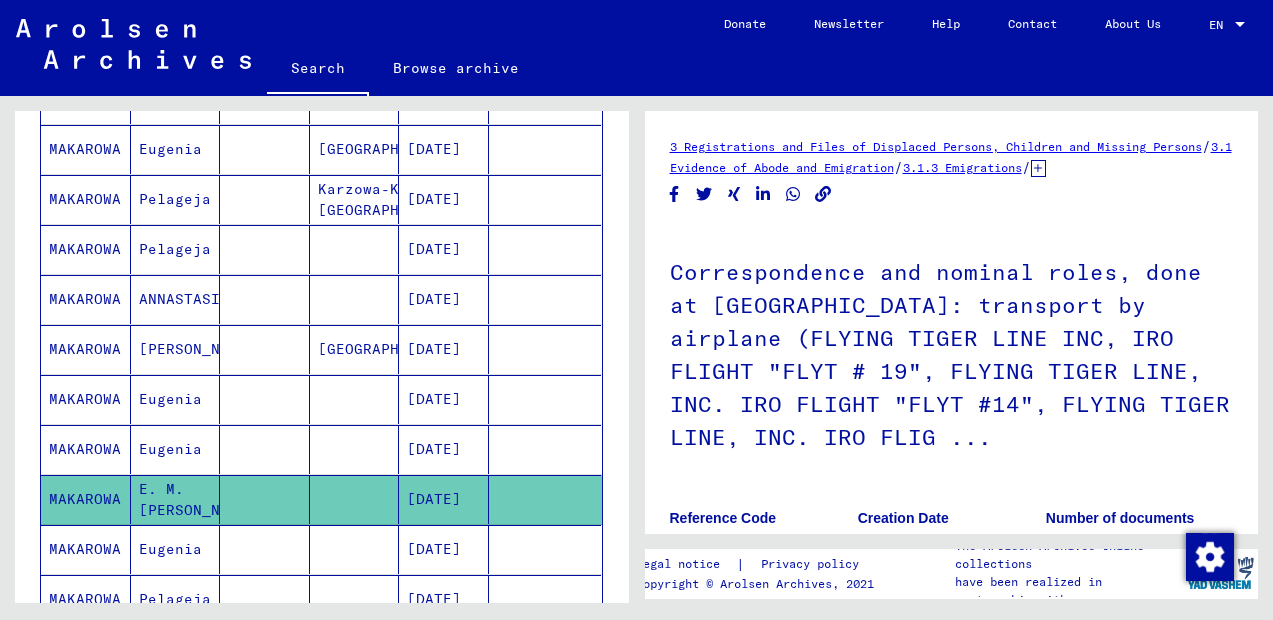 scroll, scrollTop: 400, scrollLeft: 0, axis: vertical 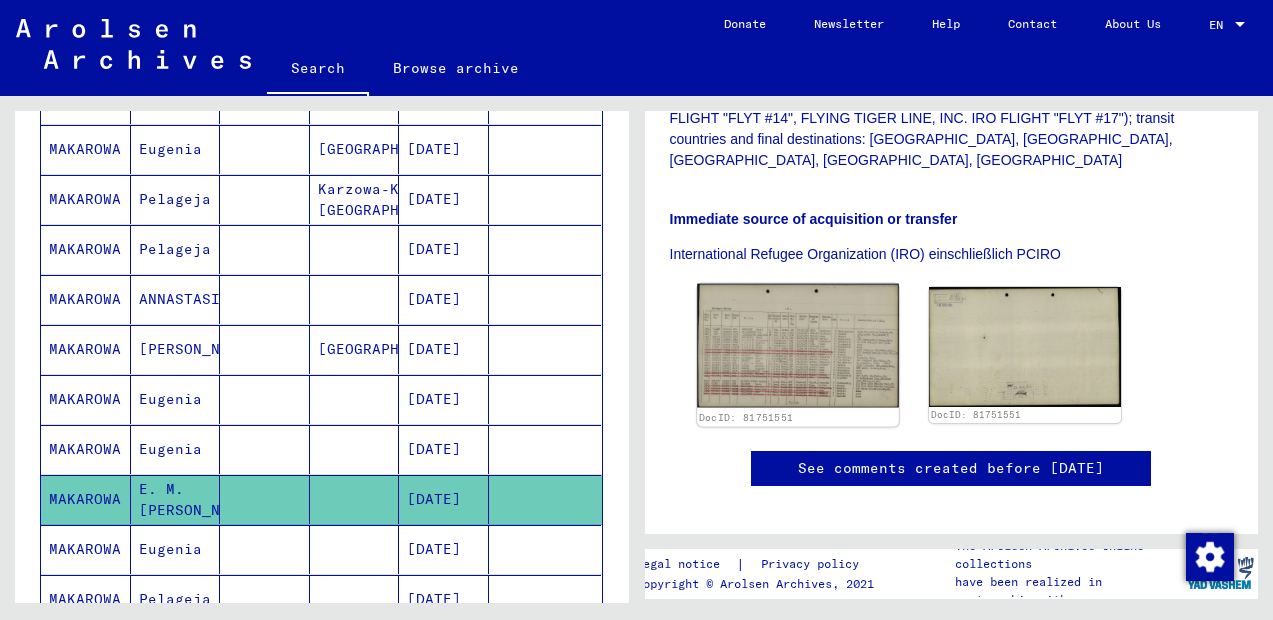 click 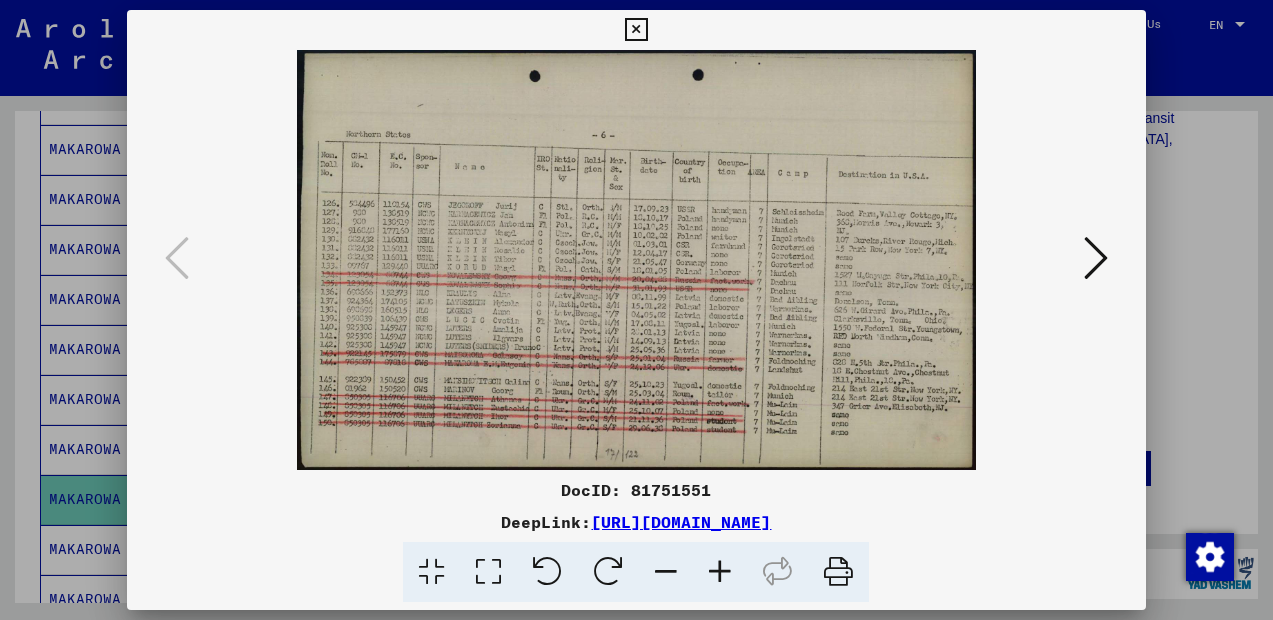 click at bounding box center (636, 30) 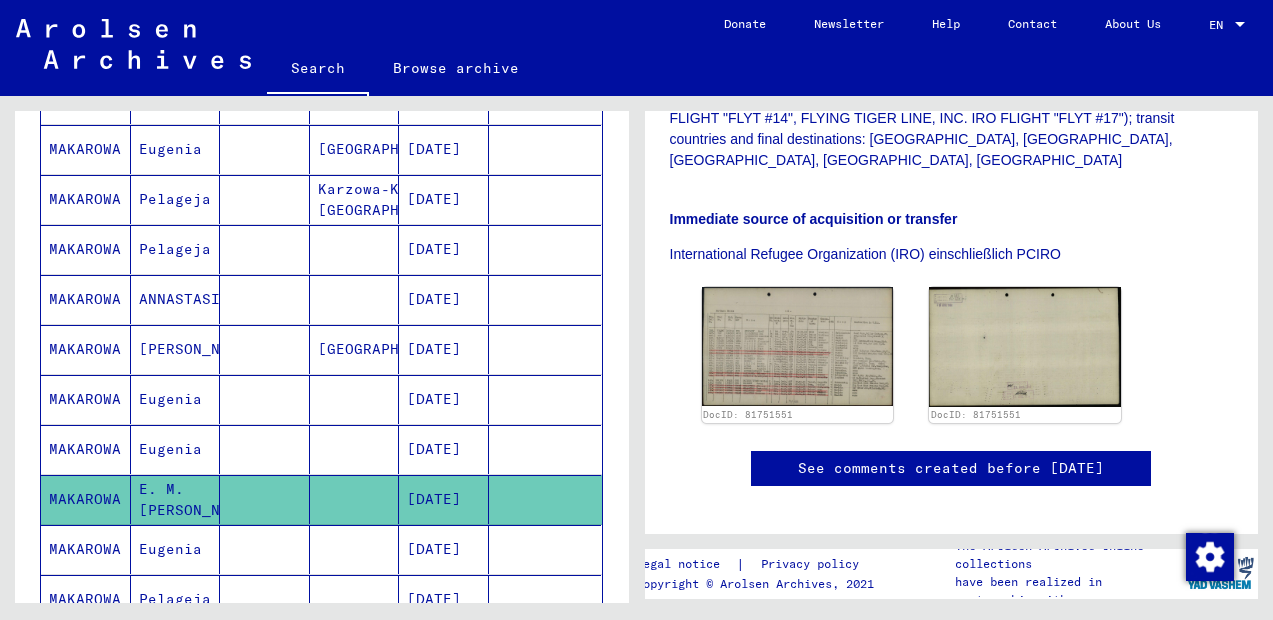 click on "[DATE]" at bounding box center [444, 599] 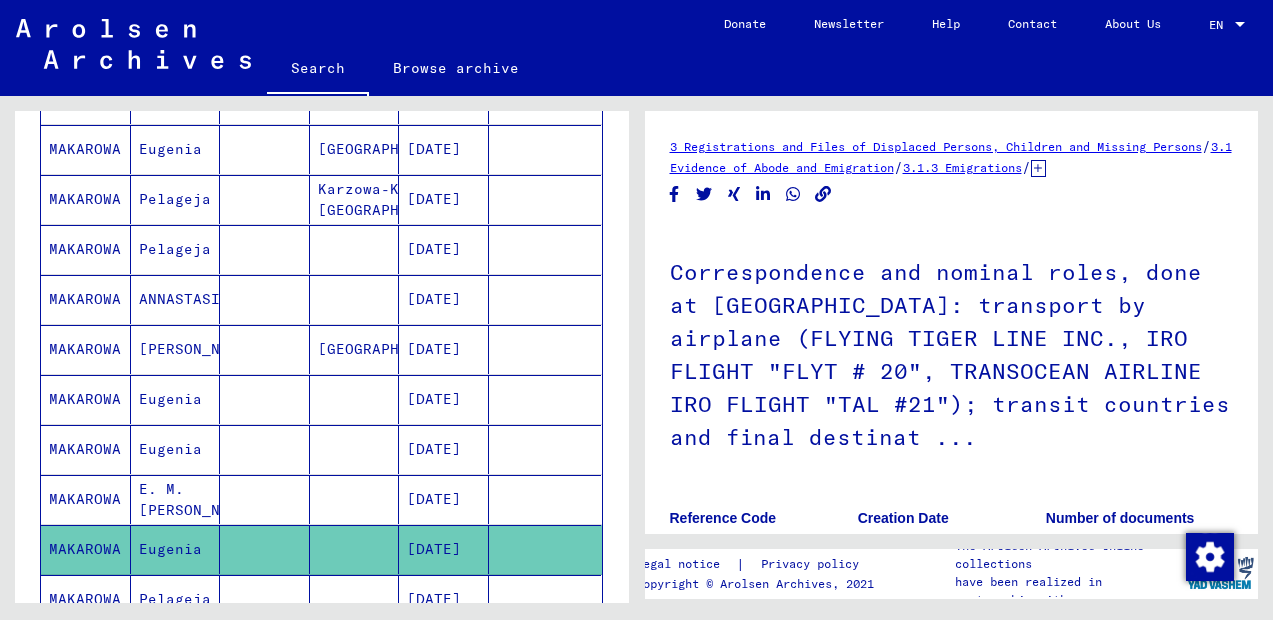 scroll, scrollTop: 628, scrollLeft: 0, axis: vertical 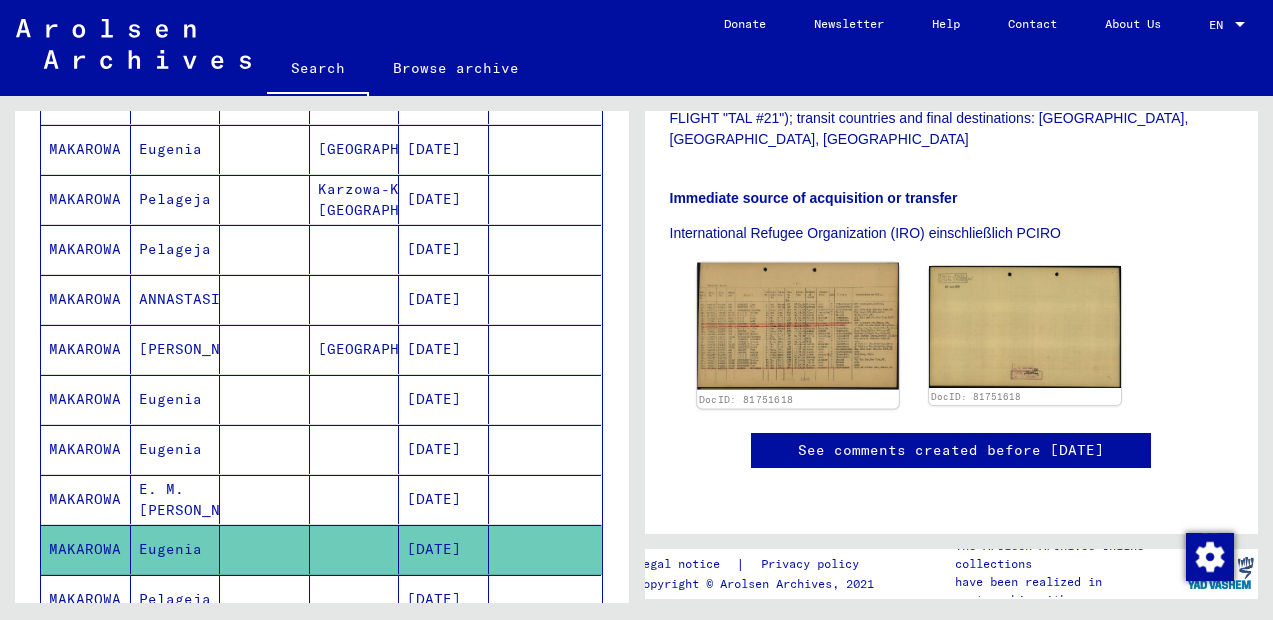 click 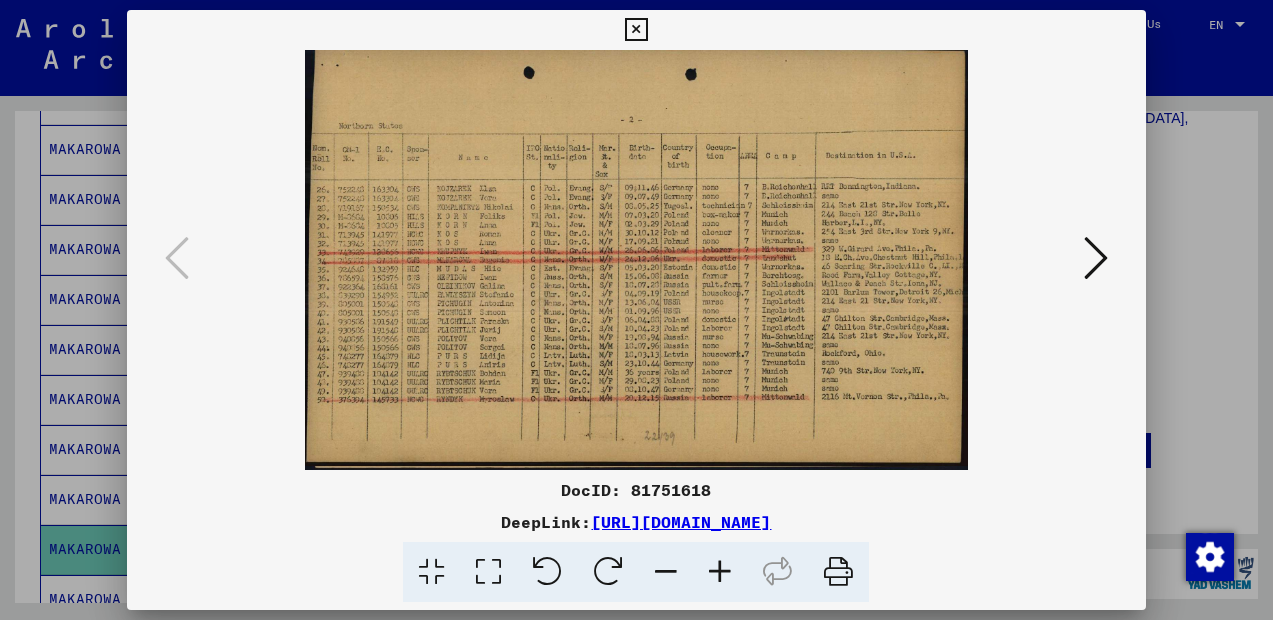 click at bounding box center [636, 30] 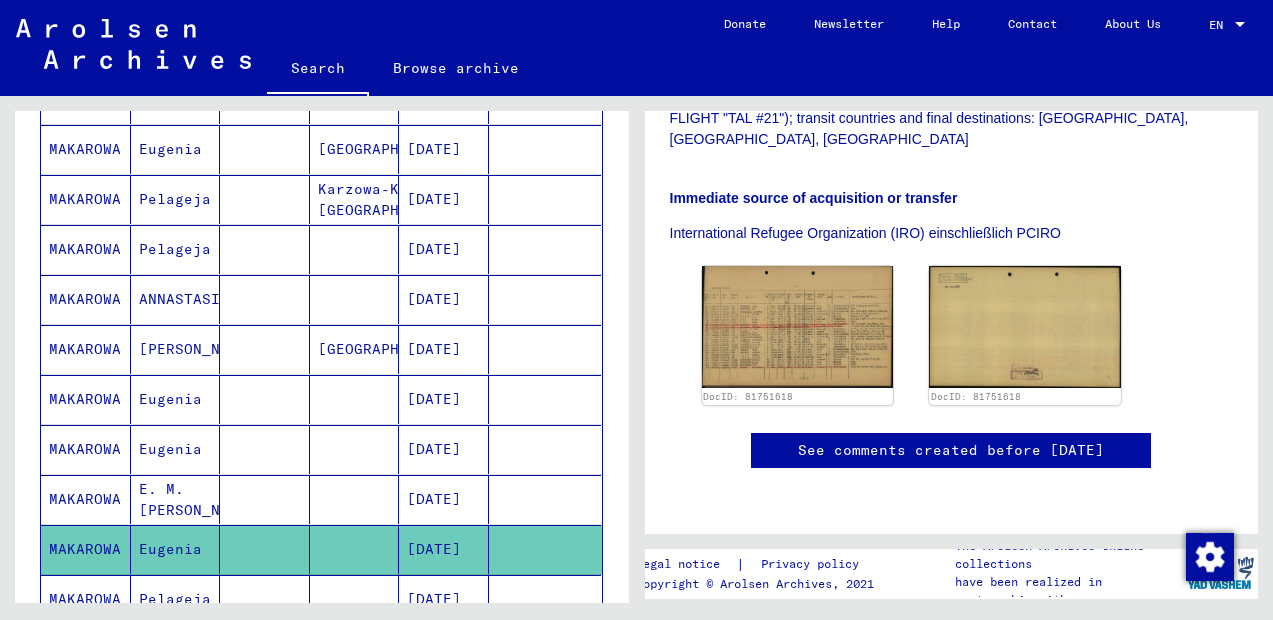 scroll, scrollTop: 824, scrollLeft: 0, axis: vertical 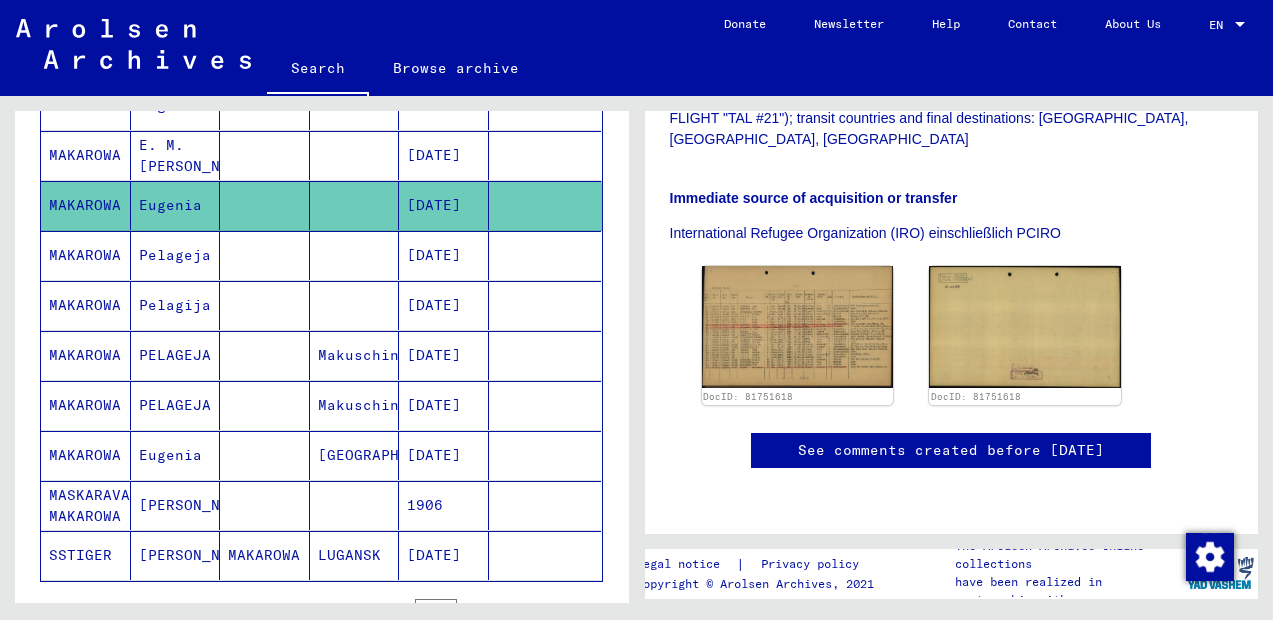click on "[DATE]" at bounding box center (444, 505) 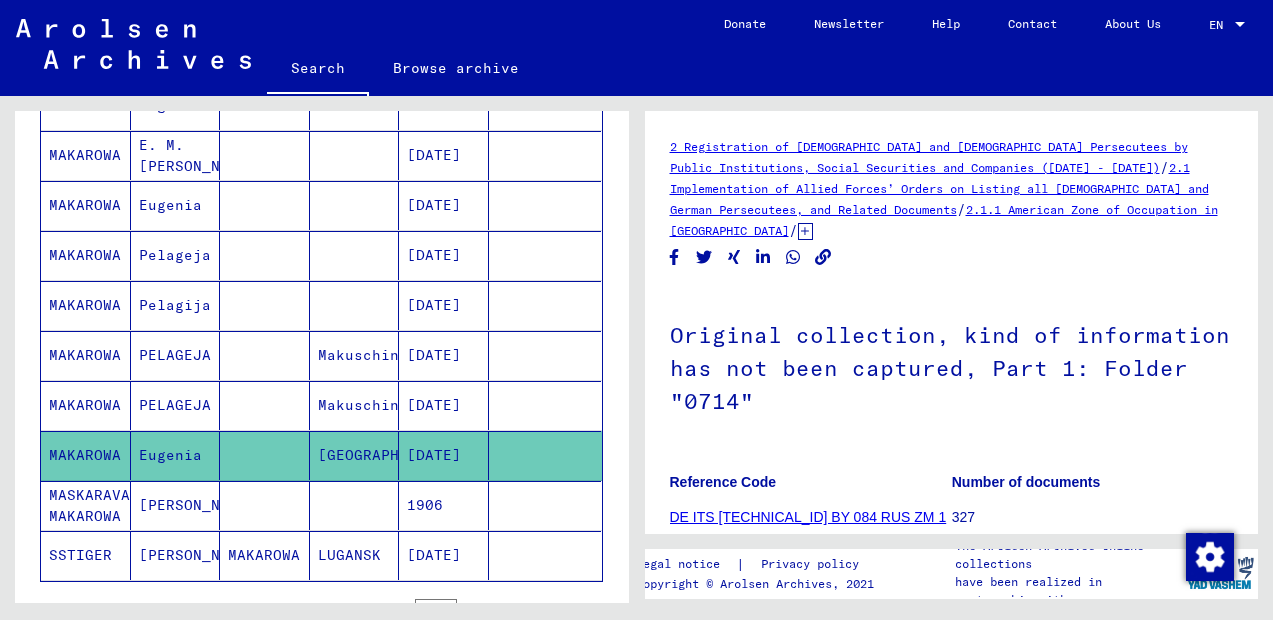 scroll, scrollTop: 385, scrollLeft: 0, axis: vertical 